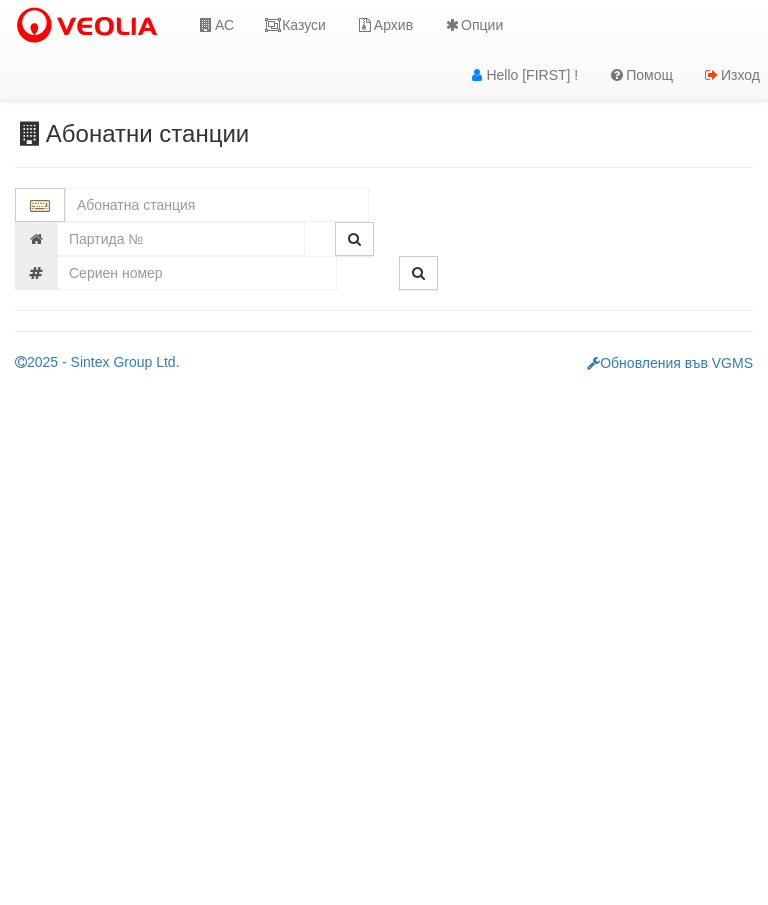 scroll, scrollTop: 0, scrollLeft: 0, axis: both 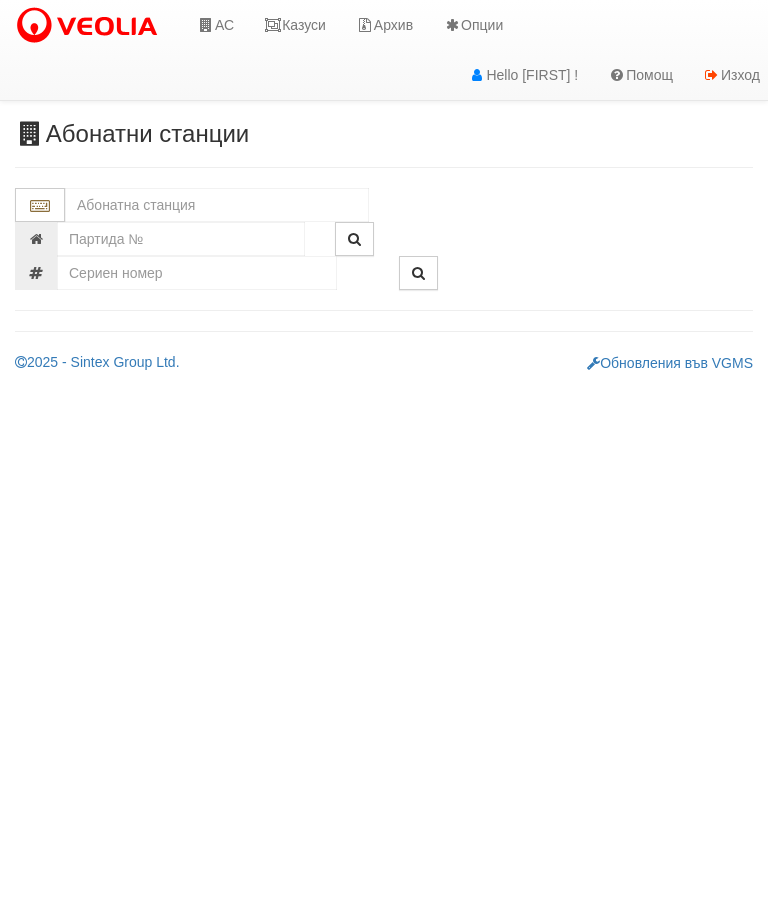 click at bounding box center [217, 205] 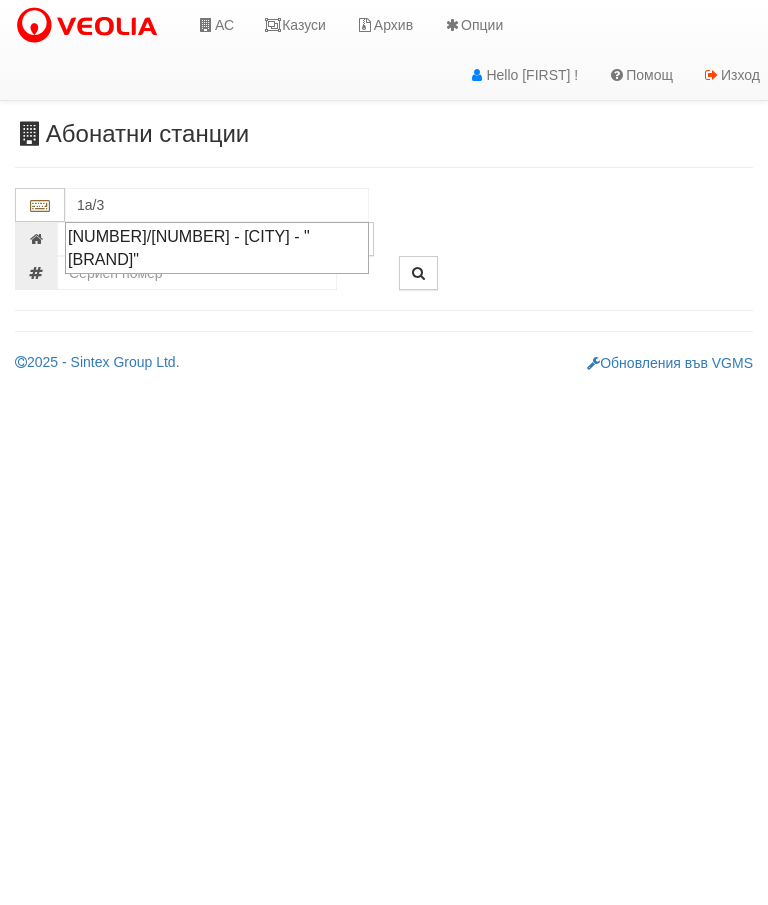 click on "[NUMBER]/[NUMBER] - [CITY] - "[BRAND]"" at bounding box center (217, 248) 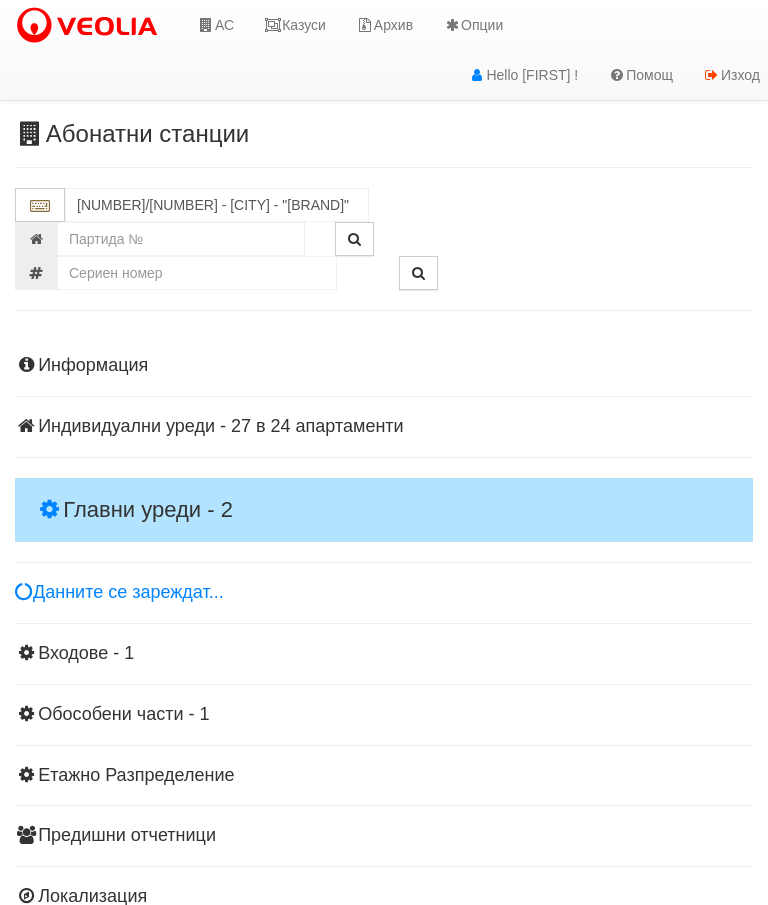 click on "Главни уреди - 2" at bounding box center (384, 510) 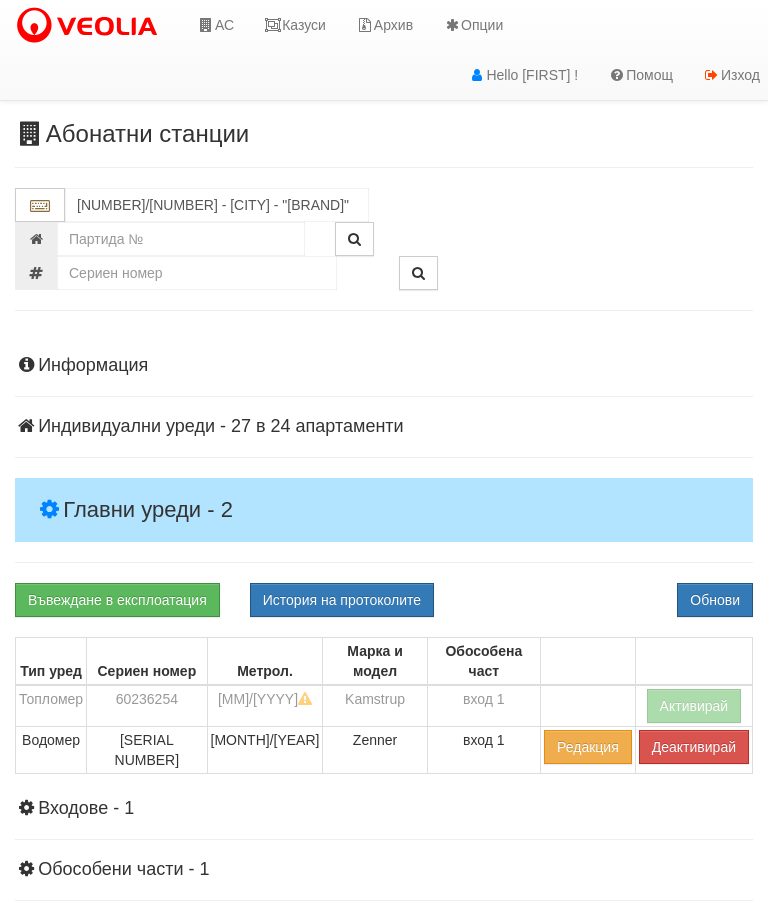 click on "Активирай" at bounding box center [694, 706] 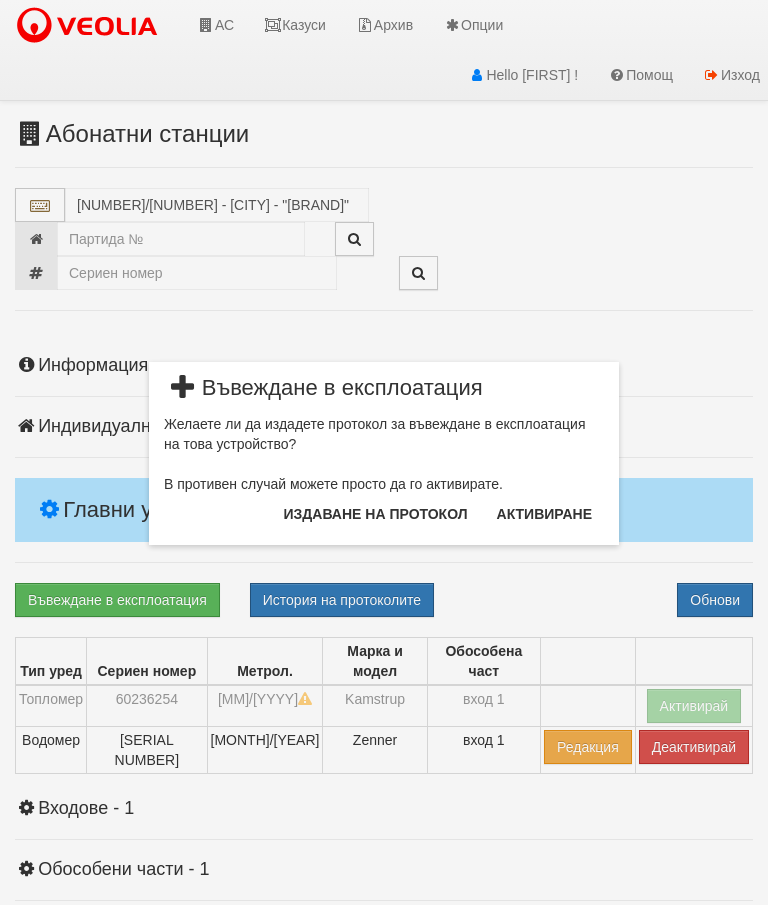 click on "Издаване на протокол" at bounding box center (376, 514) 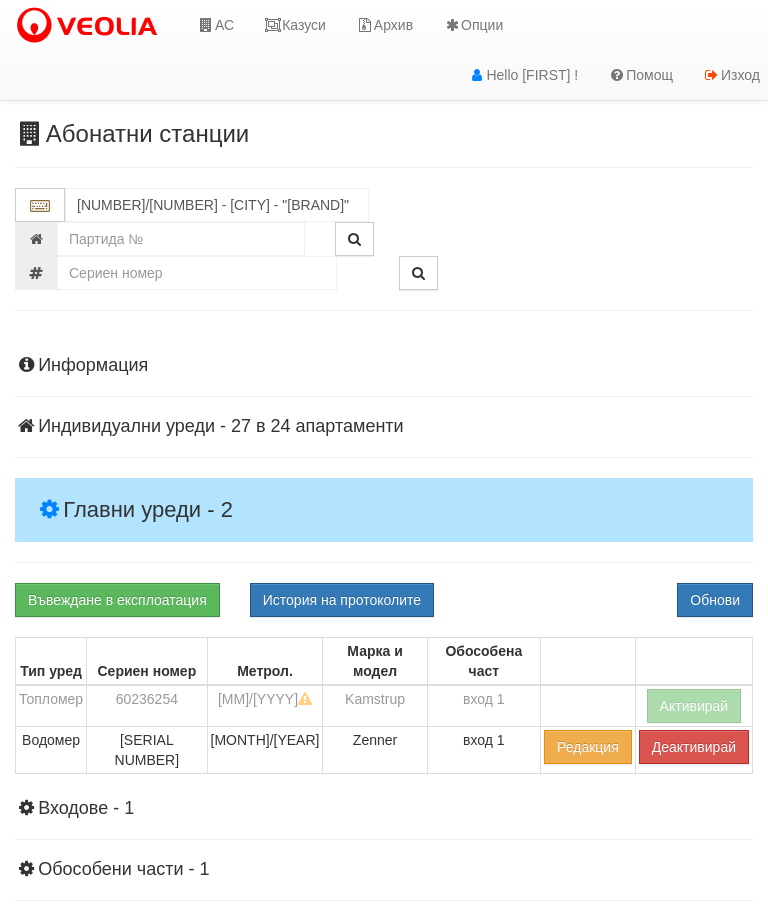 click on "Обнови" at bounding box center [715, 600] 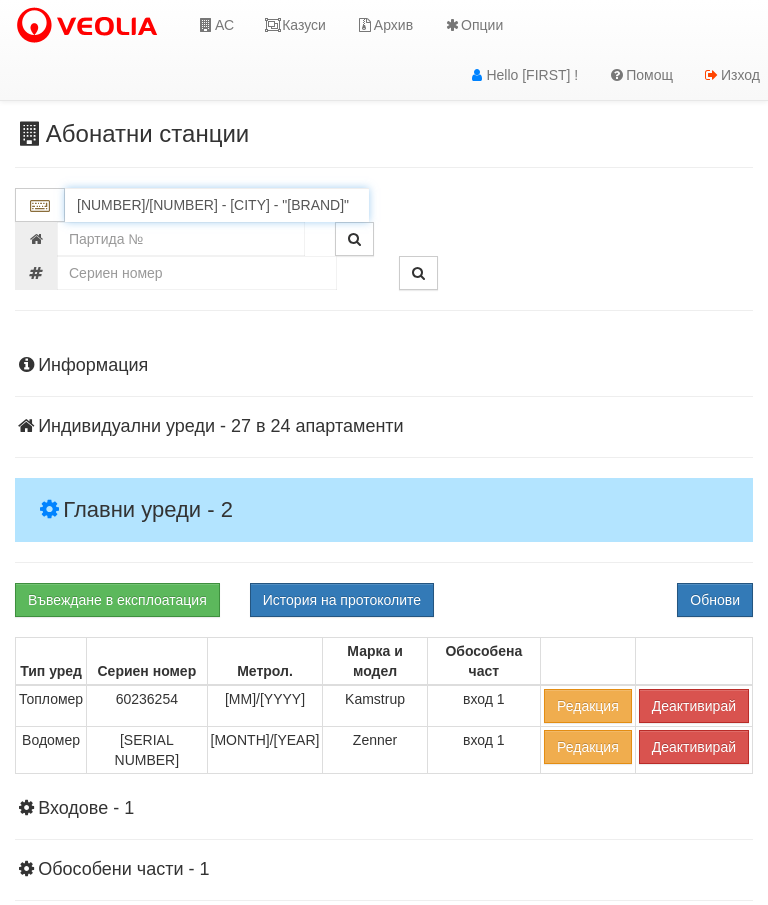 click on "[NUMBER]/[NUMBER] - [CITY] - "[BRAND]"" at bounding box center [217, 205] 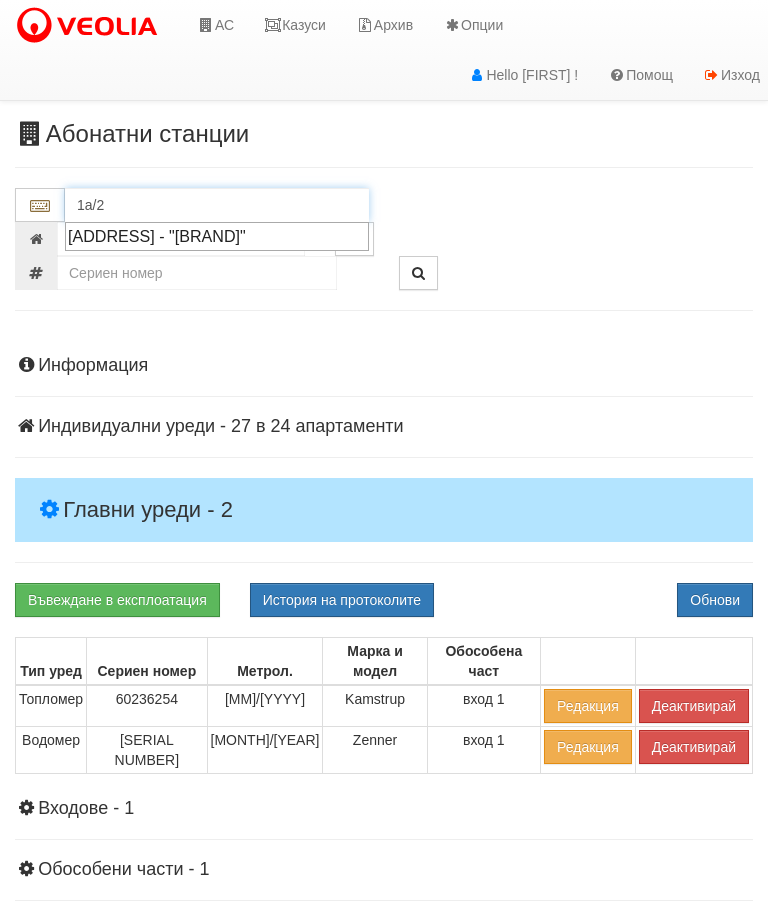 click on "[ADDRESS] - "[BRAND]"" at bounding box center (217, 236) 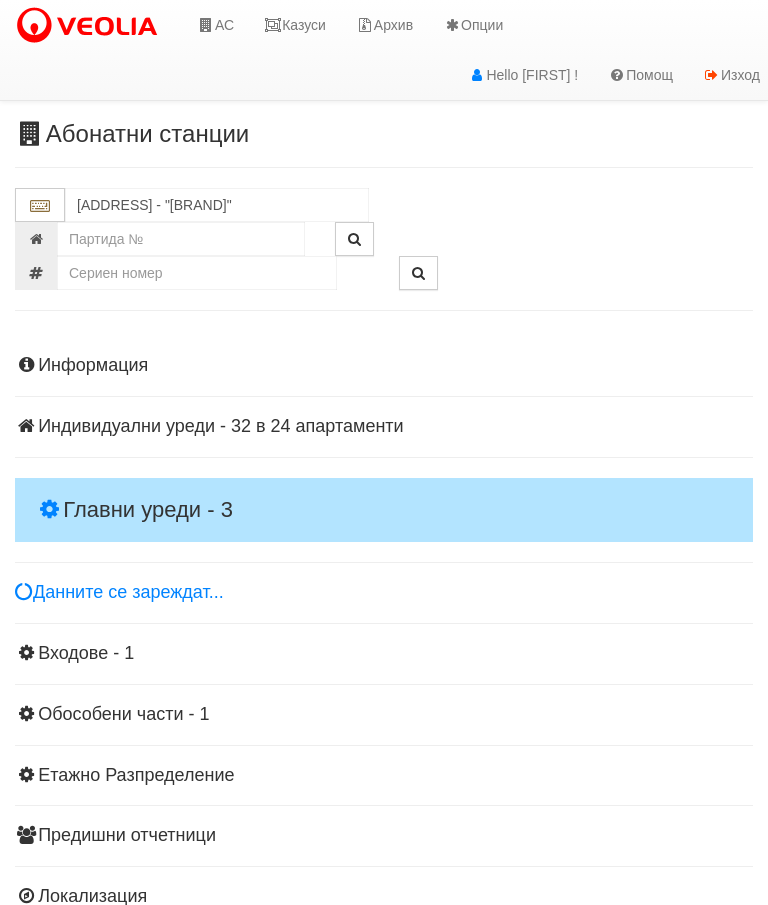 click on "Главни уреди - 3" at bounding box center [384, 510] 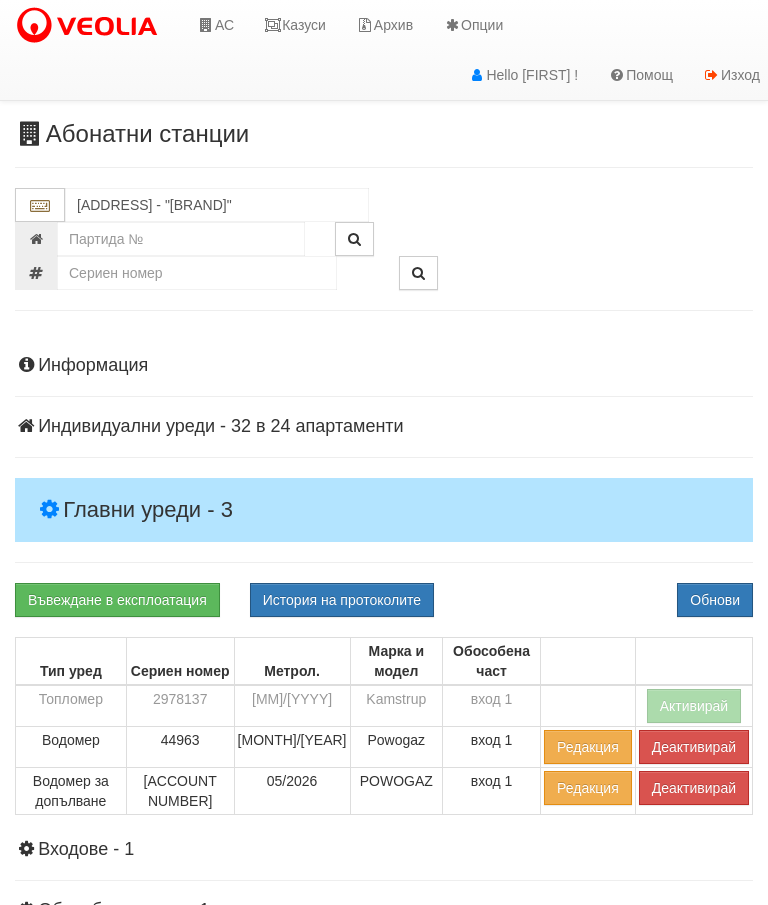 click on "Активирай" at bounding box center (694, 706) 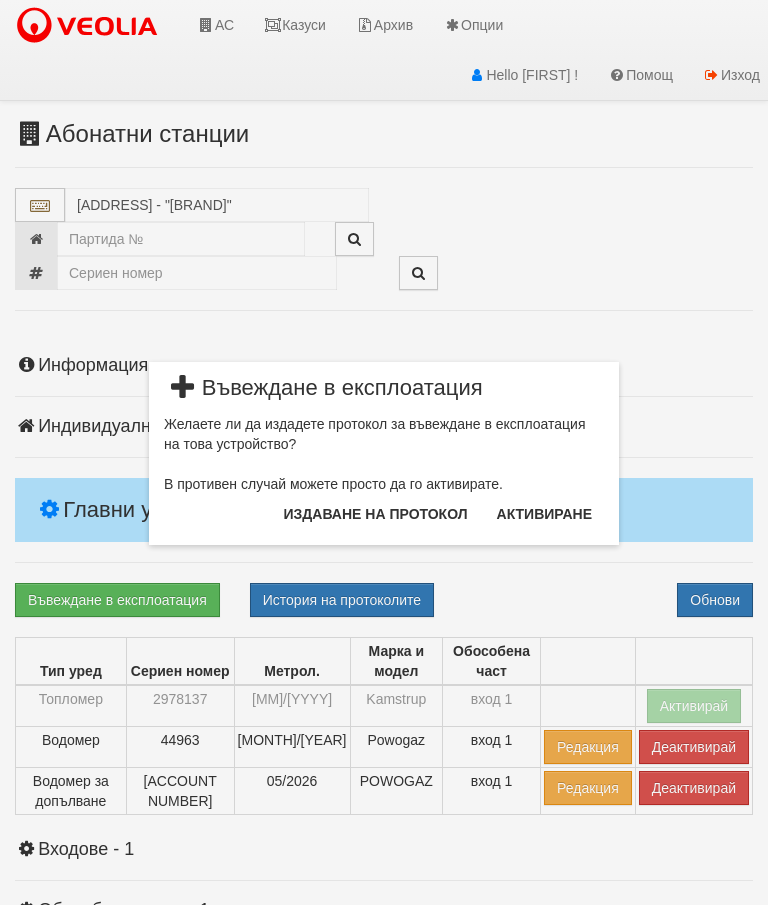 click on "Издаване на протокол" at bounding box center [376, 514] 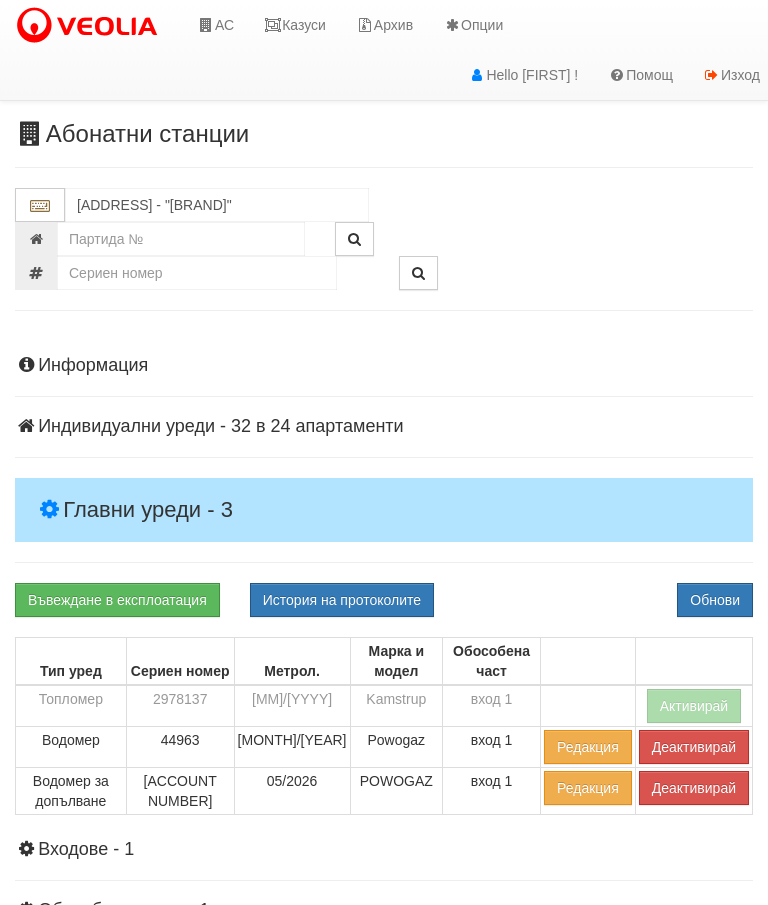 click on "Обнови" at bounding box center [715, 600] 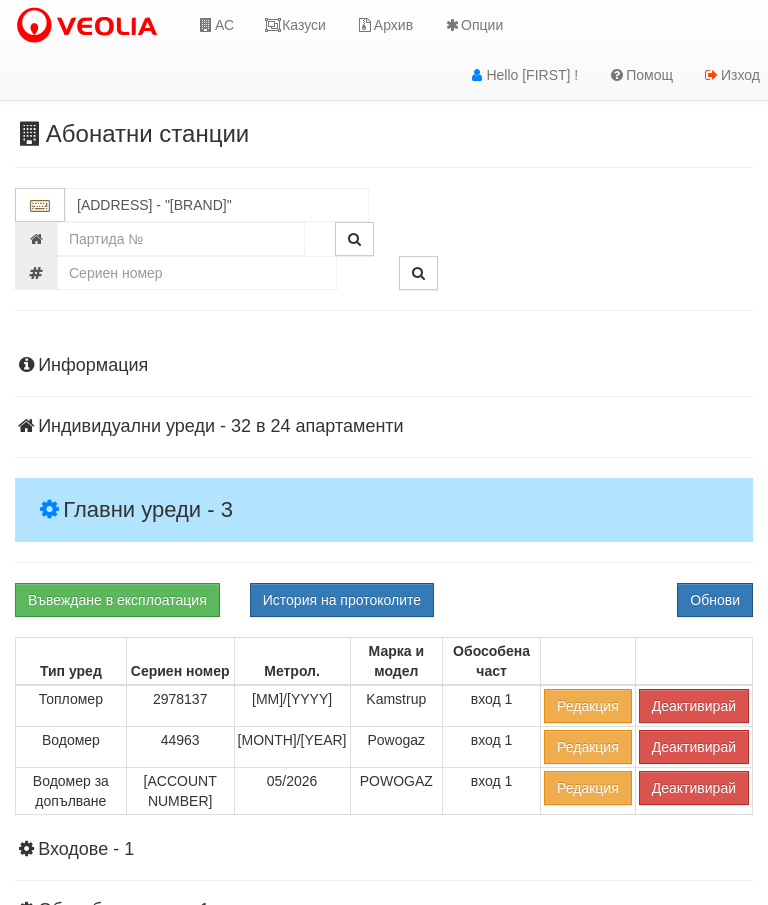 click on "Деактивирай" at bounding box center (694, 788) 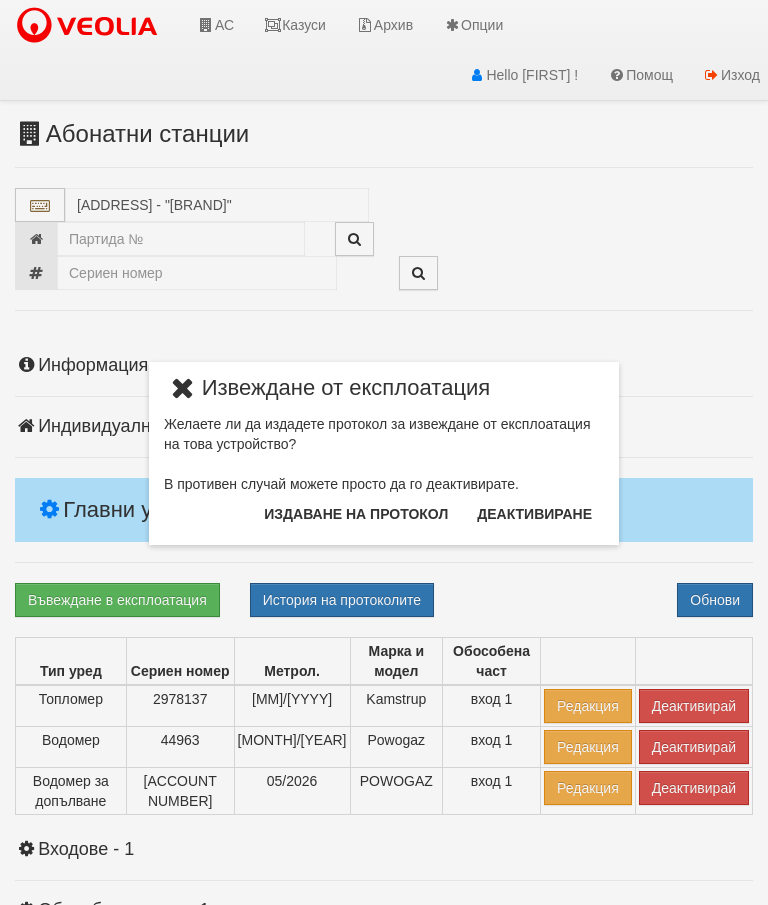 click on "Издаване на протокол" at bounding box center [356, 514] 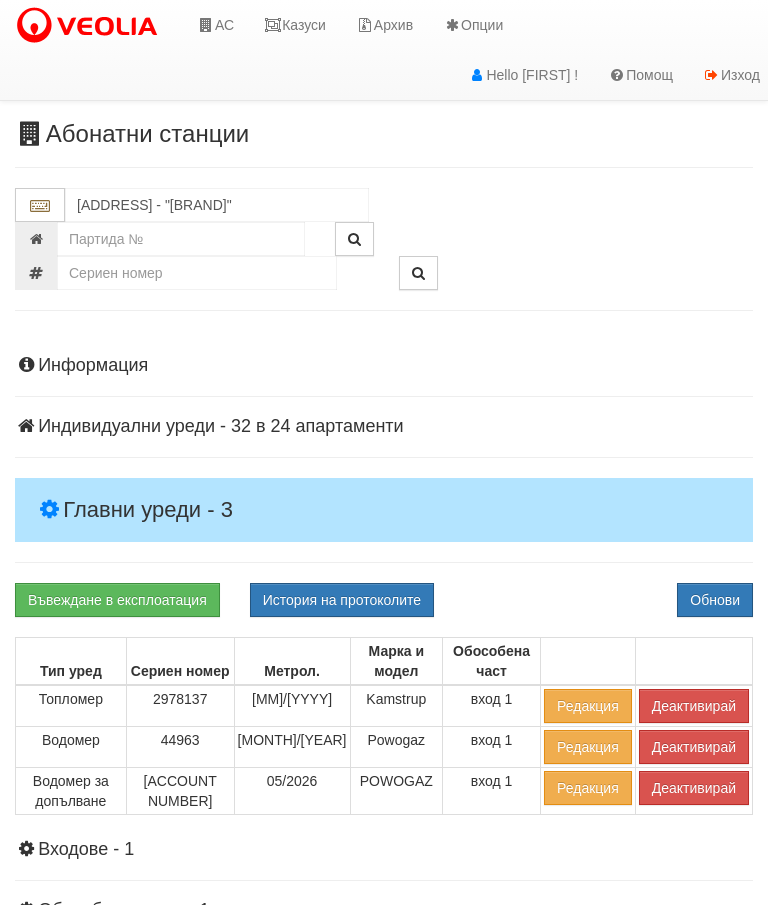 click on "Обнови" at bounding box center [715, 600] 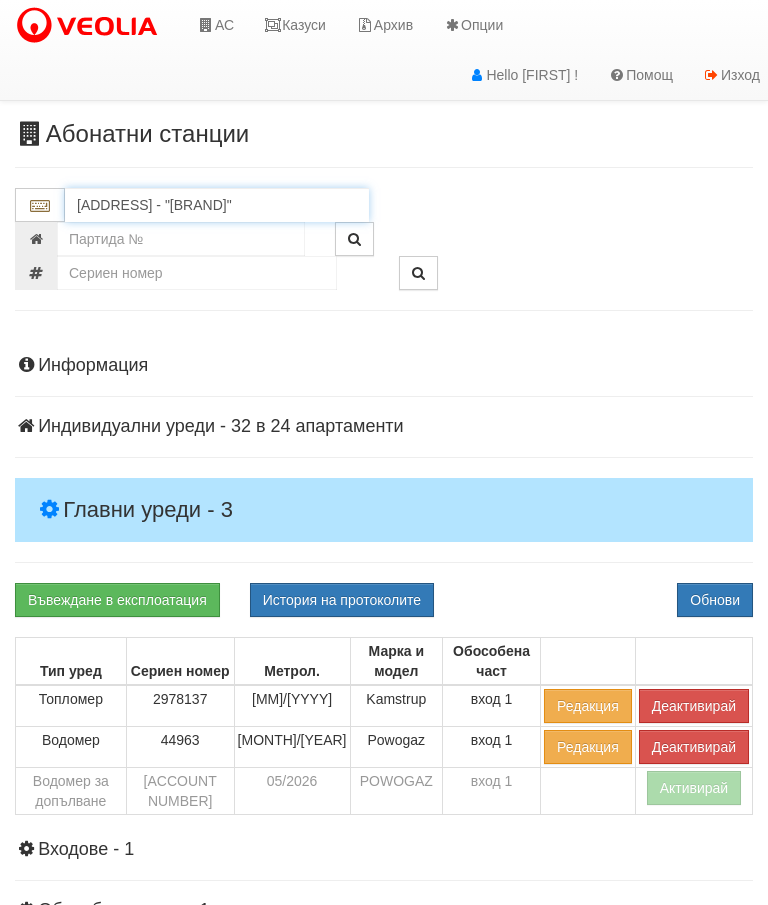 click on "[ADDRESS] - "[BRAND]"" at bounding box center (217, 205) 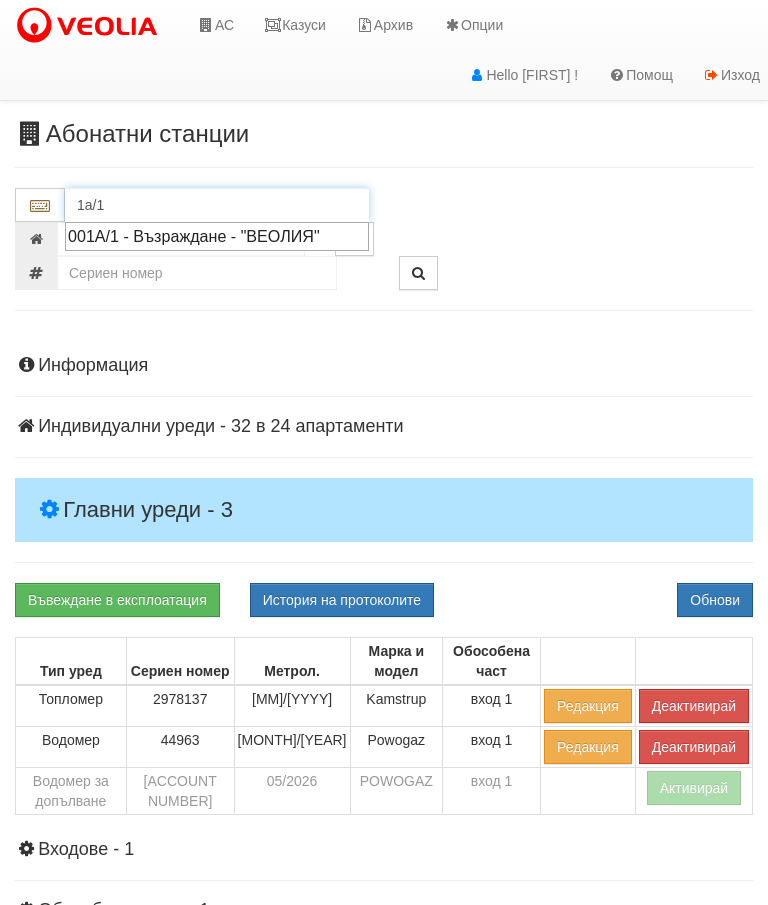 click on "001А/1 - Възраждане - "ВЕОЛИЯ"" at bounding box center [217, 236] 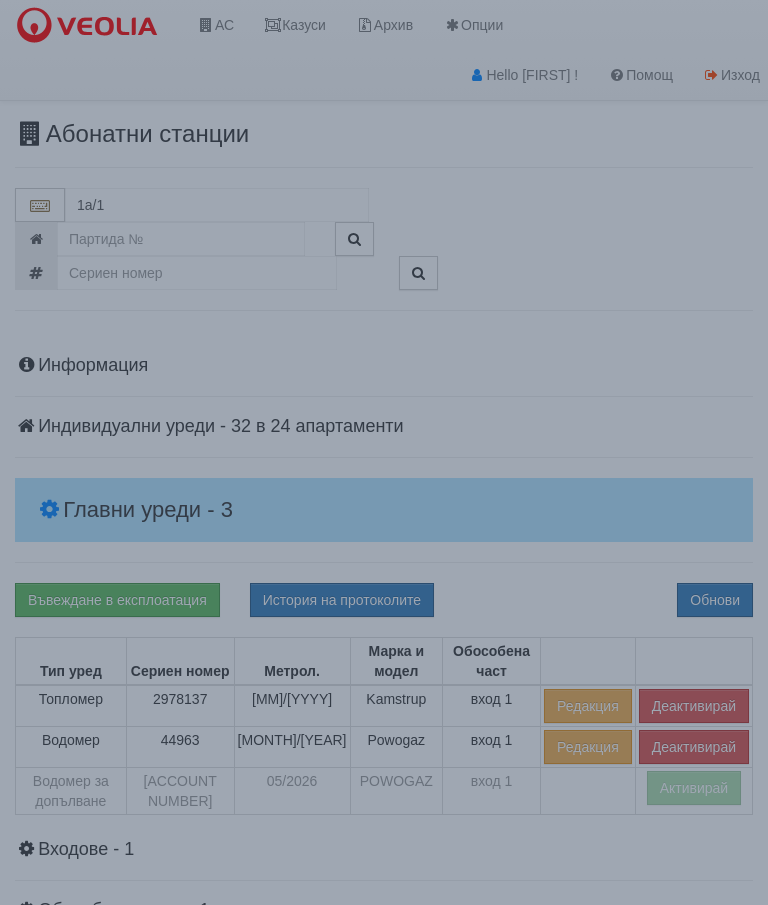 type on "001А/1 - Възраждане - "ВЕОЛИЯ"" 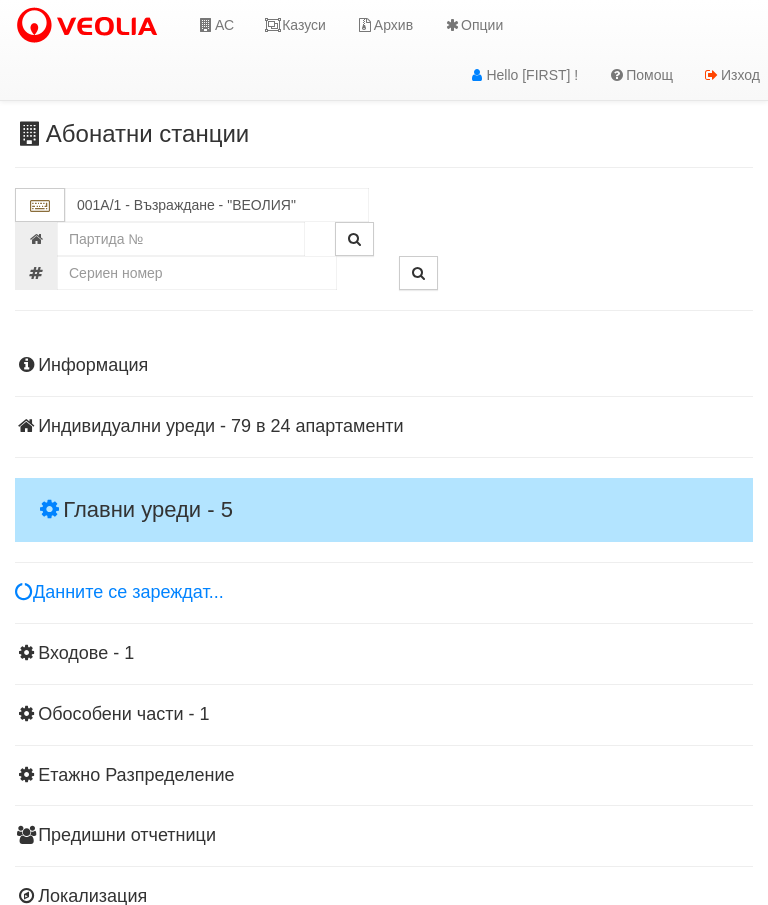 click on "Главни уреди - 5" at bounding box center (384, 510) 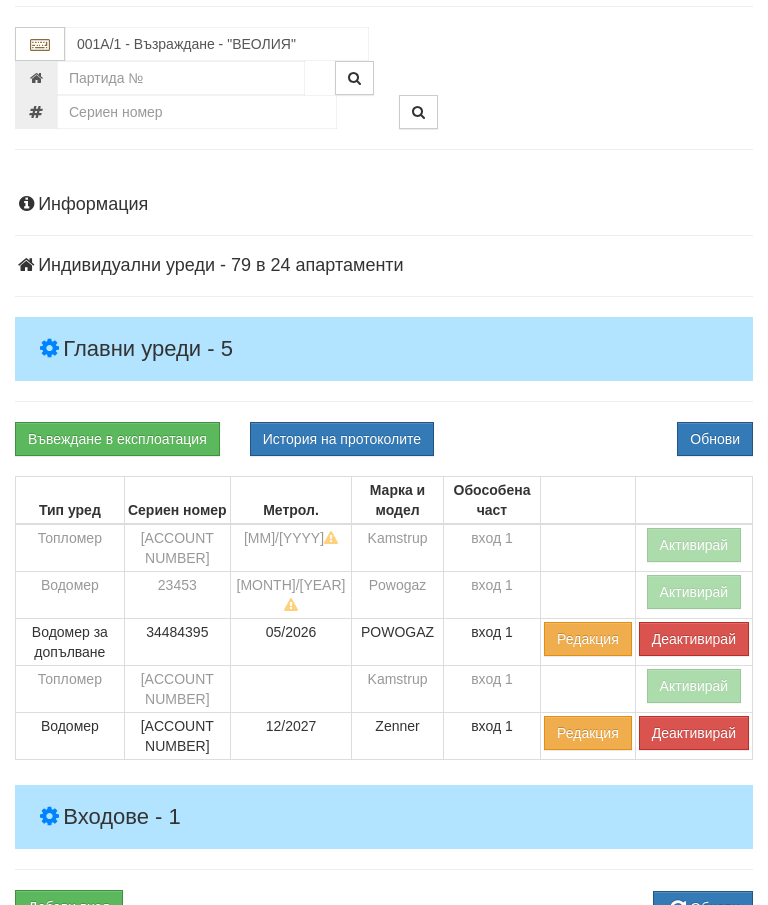 scroll, scrollTop: 159, scrollLeft: 0, axis: vertical 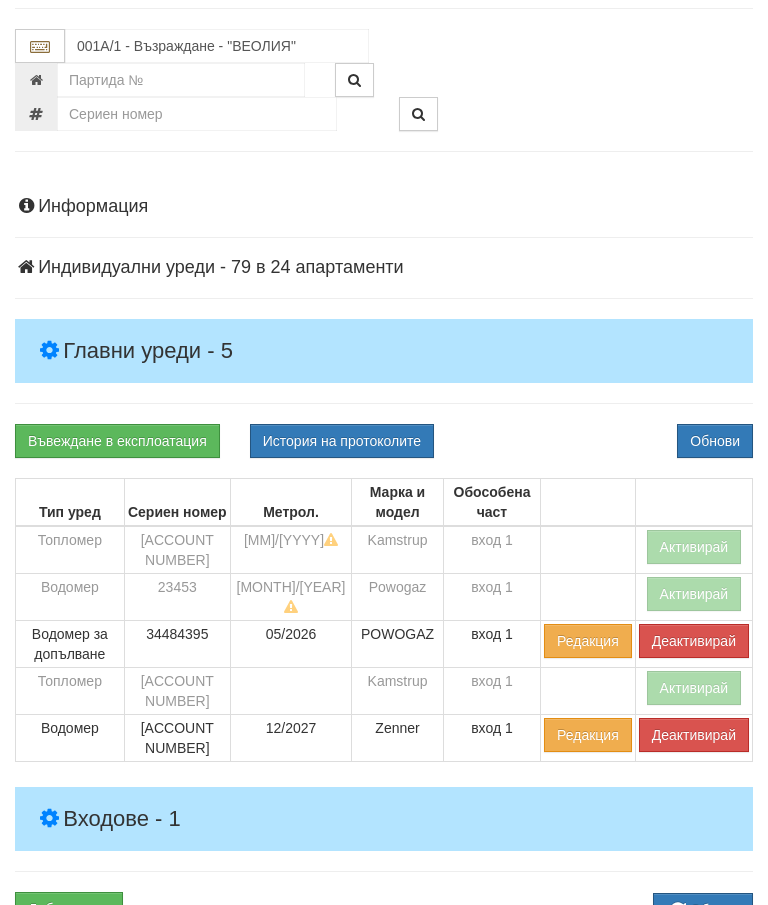 click on "Активирай" at bounding box center [694, 547] 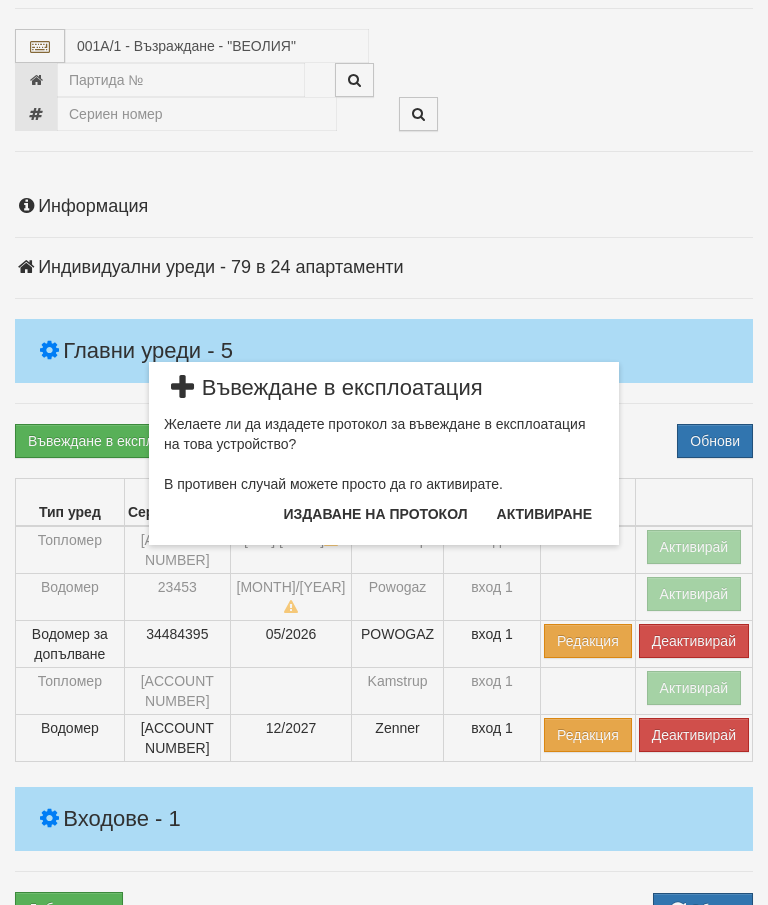 click on "Издаване на протокол" at bounding box center [376, 514] 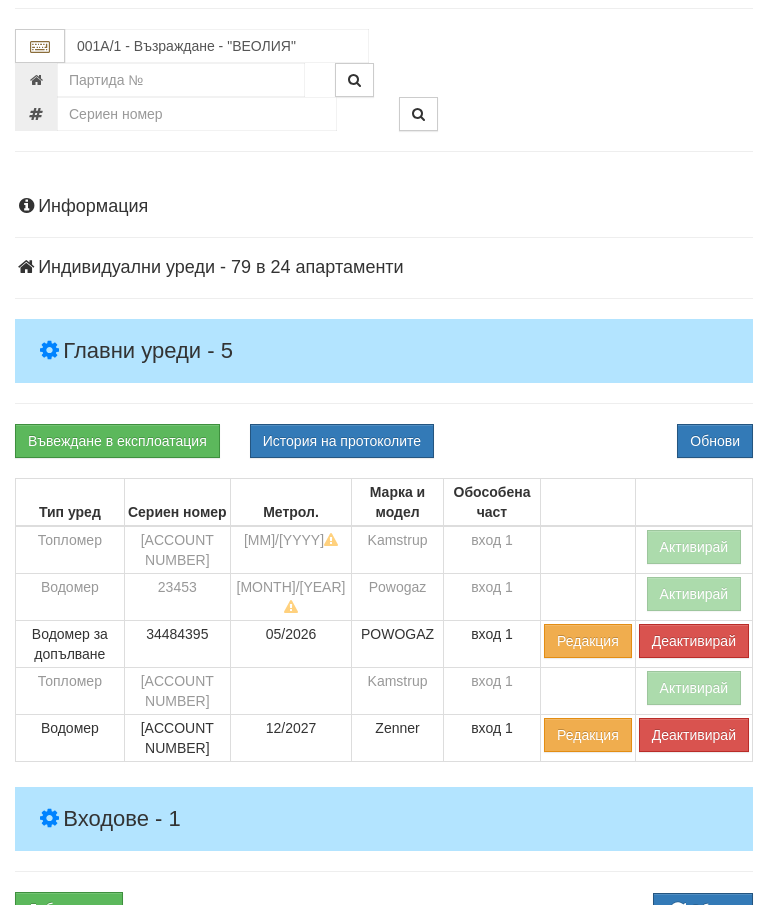 click on "Обнови" at bounding box center [715, 441] 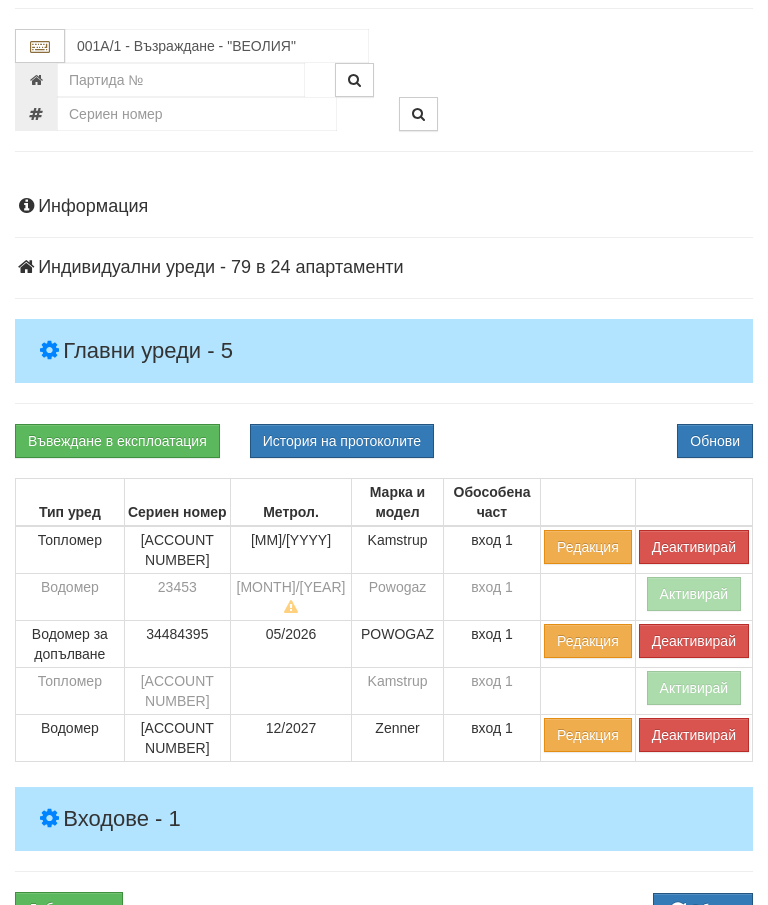 click on "Деактивирай" at bounding box center (694, 641) 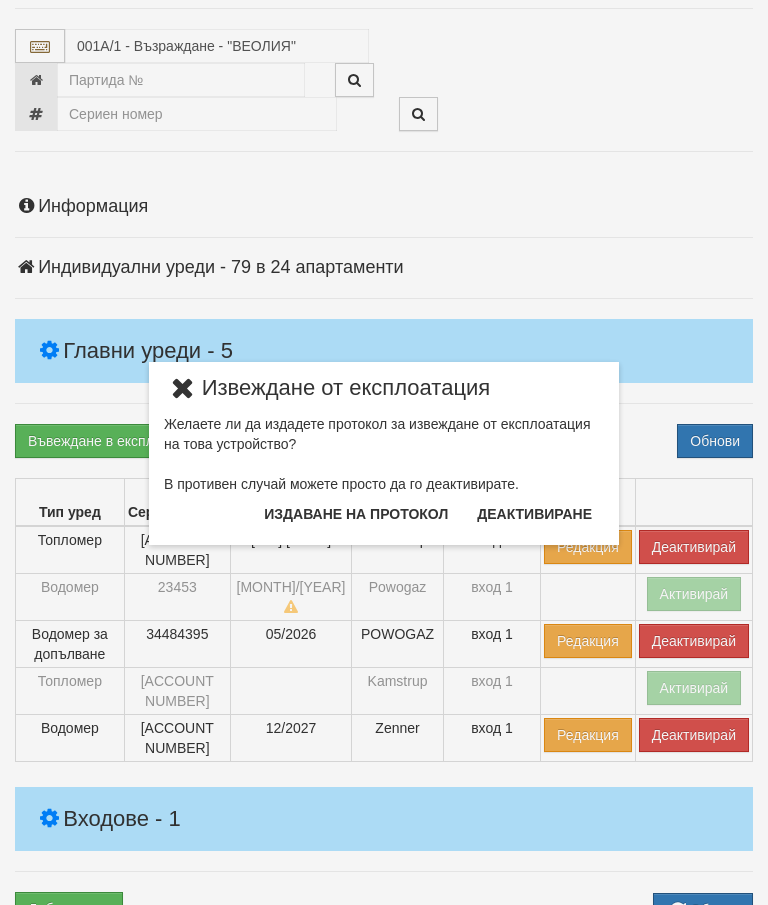 click on "Издаване на протокол" at bounding box center [356, 514] 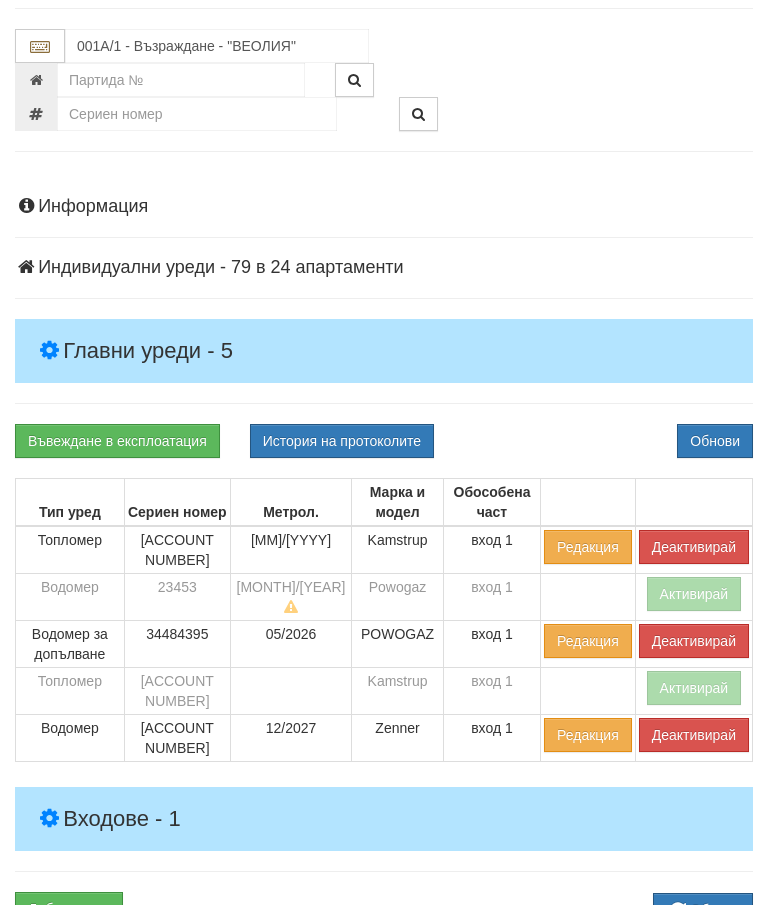 click on "Обнови" at bounding box center [715, 441] 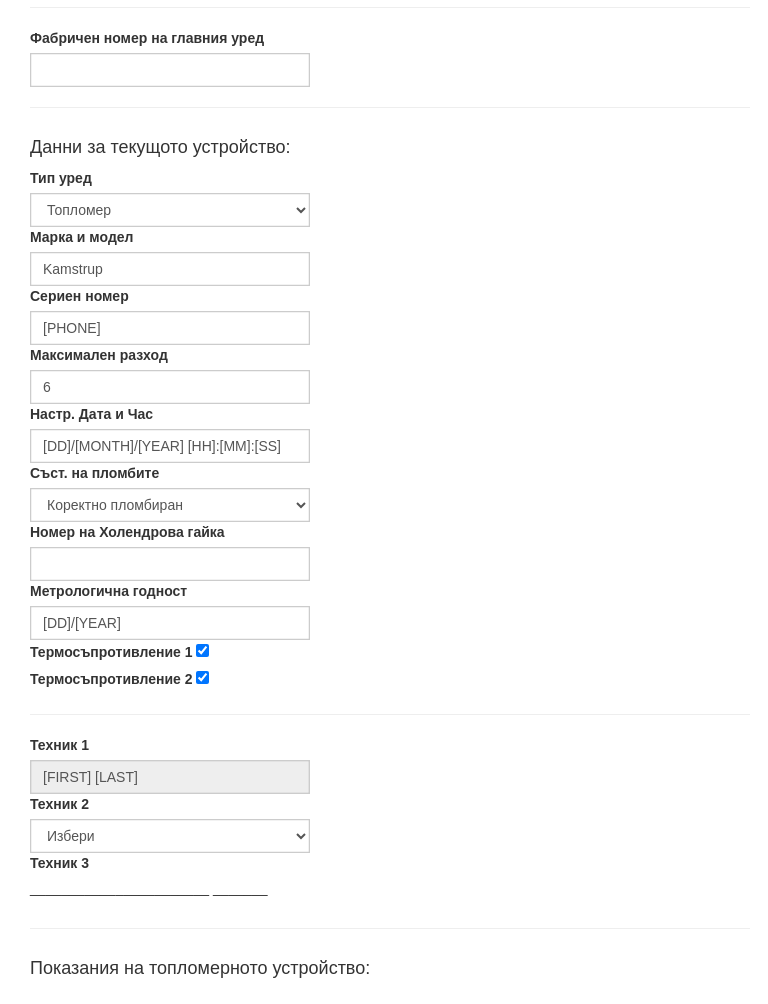 scroll, scrollTop: 330, scrollLeft: 0, axis: vertical 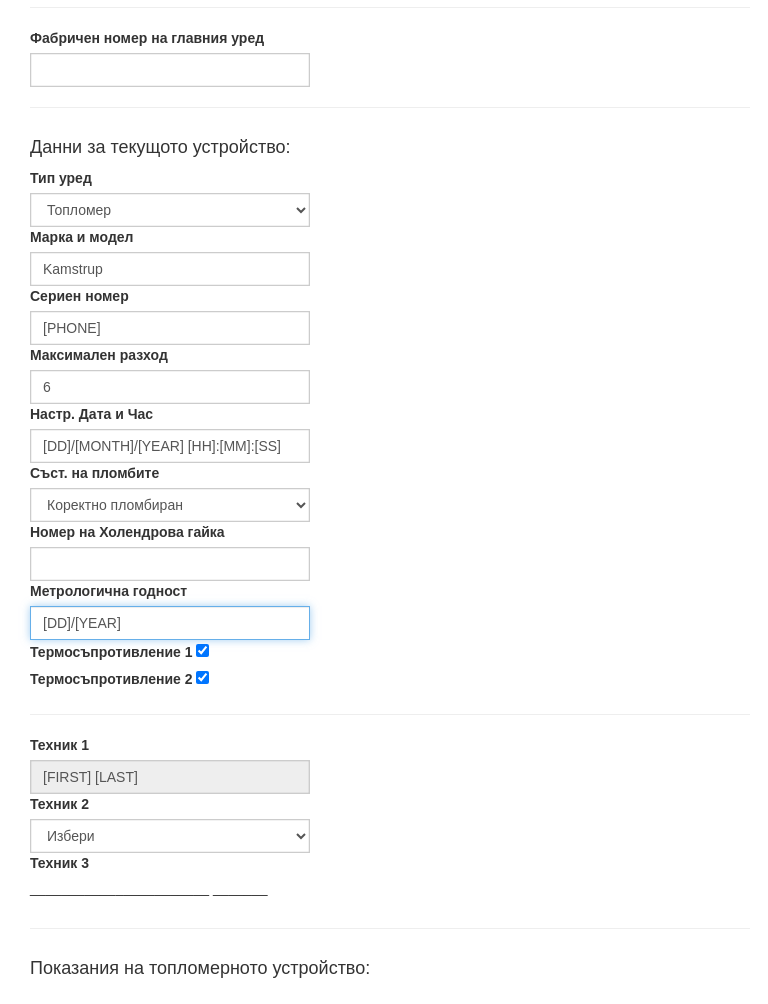 click on "[DD]/[YEAR]" at bounding box center (170, 645) 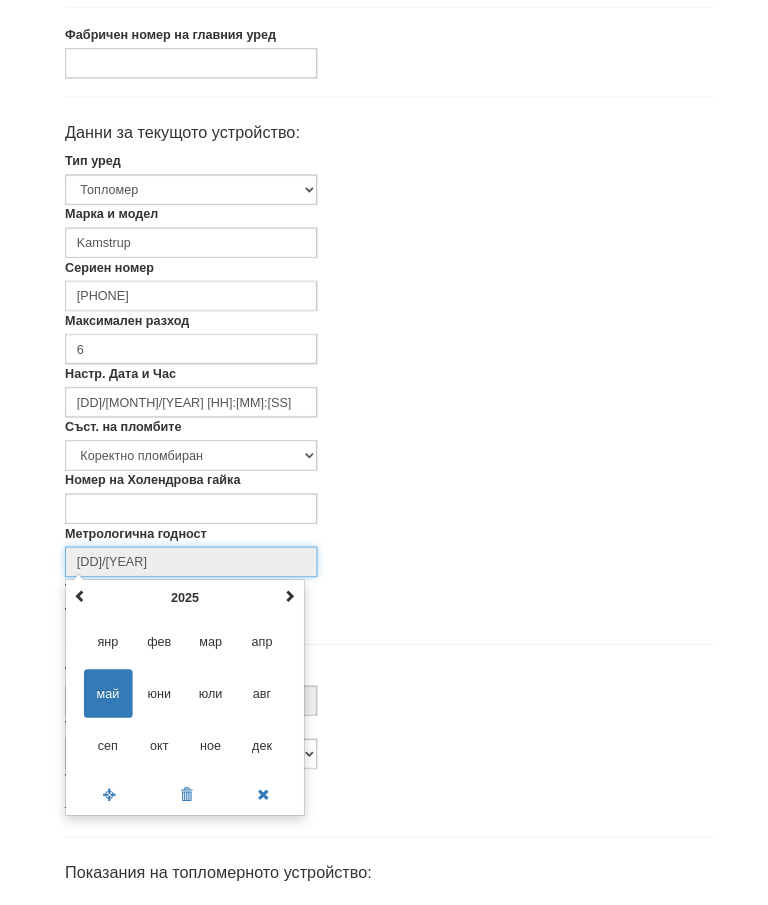 scroll, scrollTop: 338, scrollLeft: 0, axis: vertical 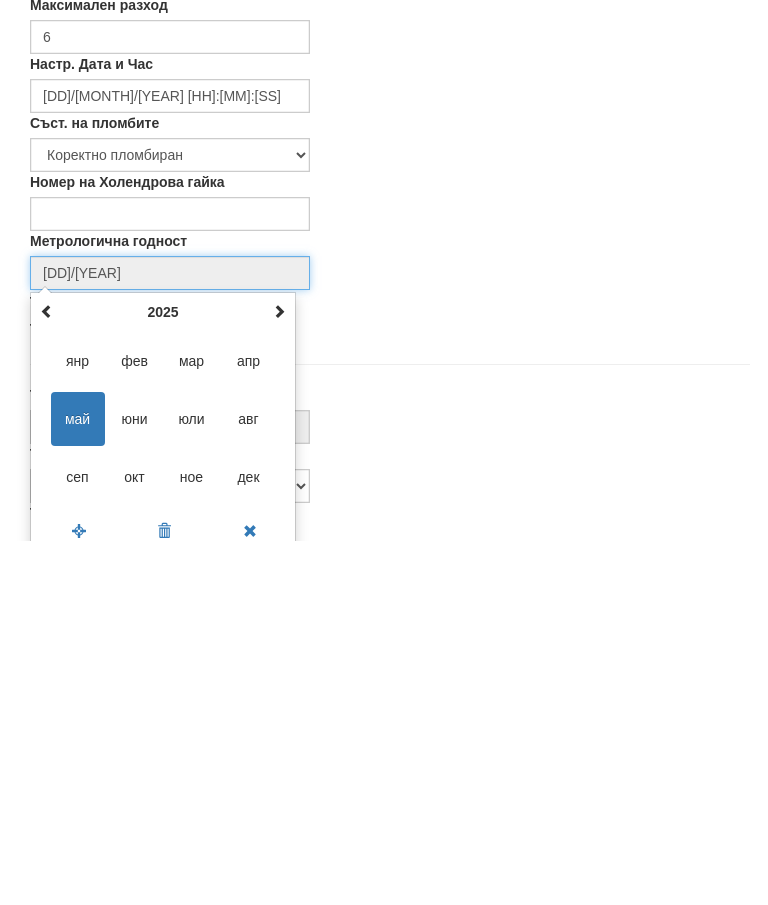 click on "2025" at bounding box center [163, 676] 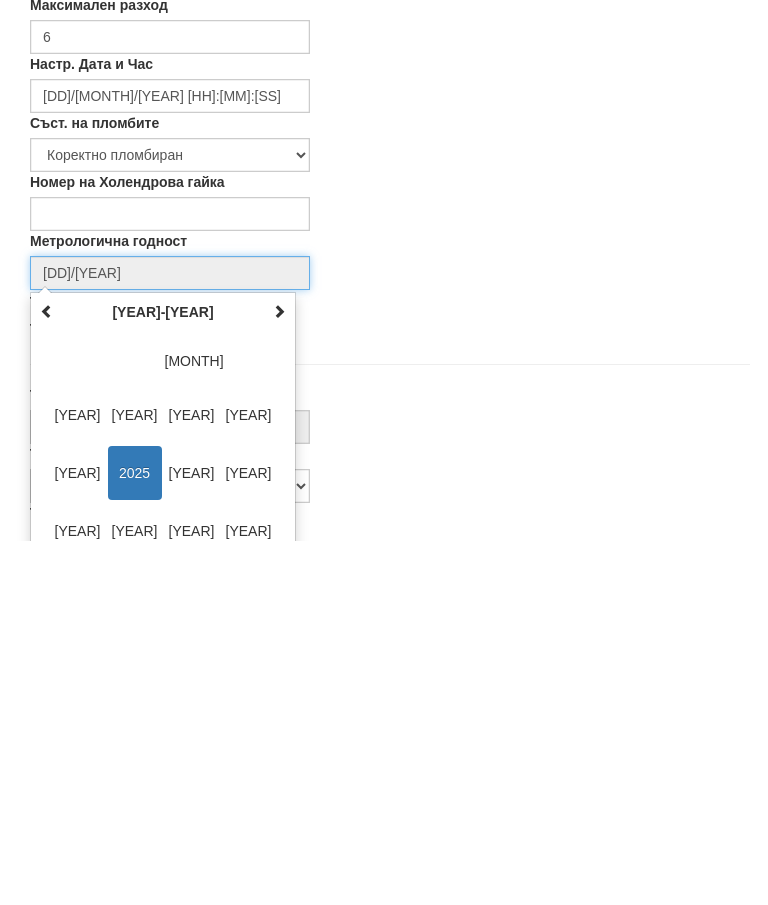 click on "[YEAR]" at bounding box center [249, 837] 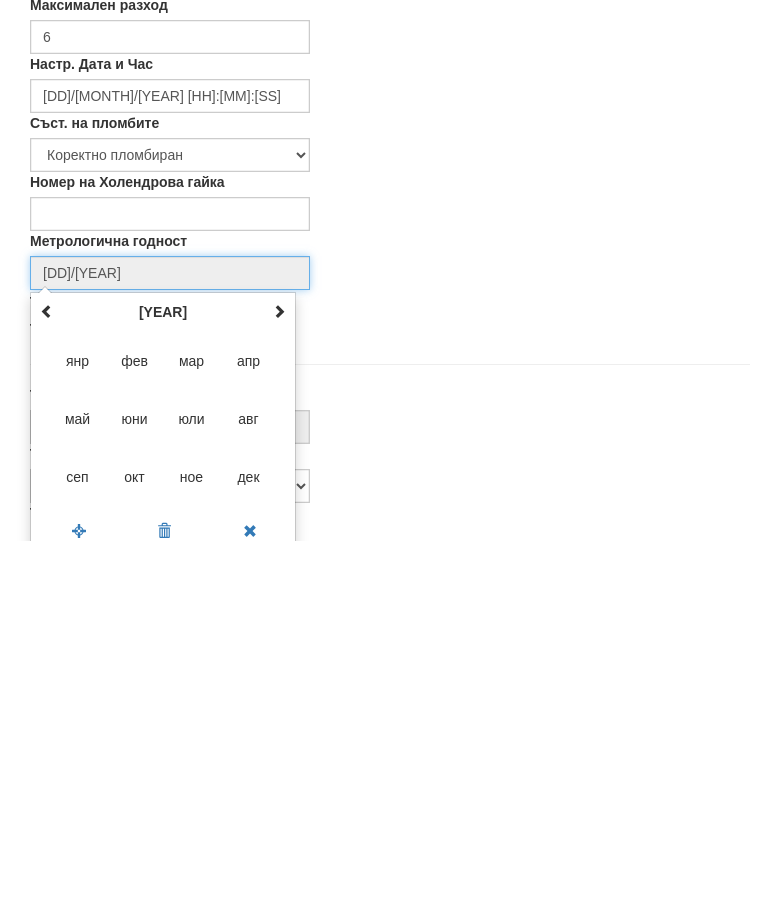 click on "юли" at bounding box center [192, 783] 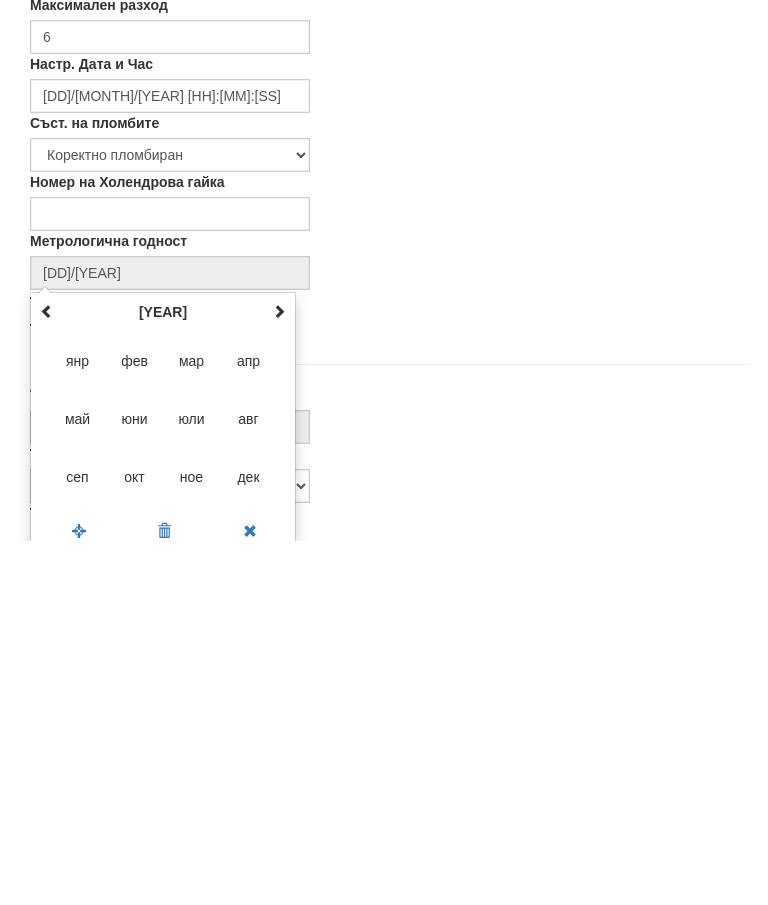 type on "[DD]/[YEAR]" 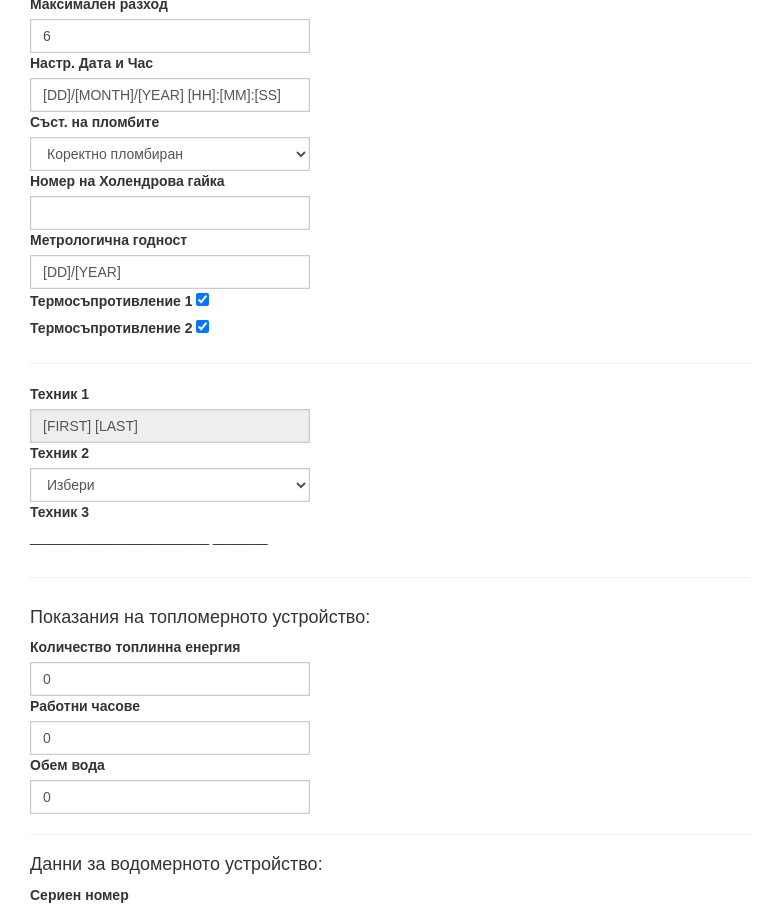 scroll, scrollTop: 875, scrollLeft: 0, axis: vertical 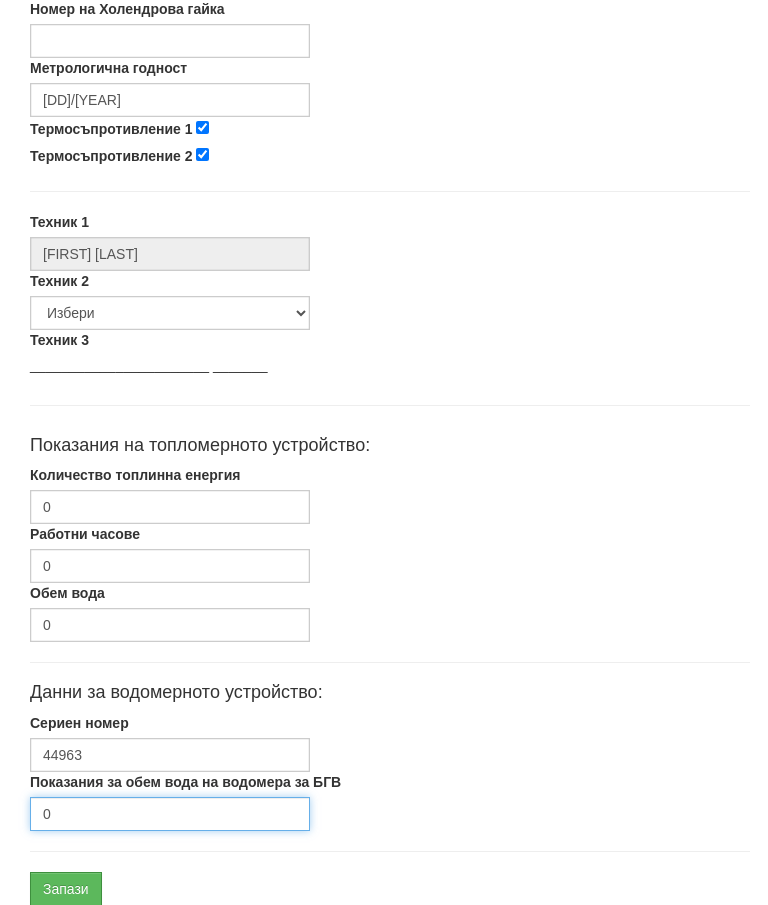 click on "0" at bounding box center [170, 814] 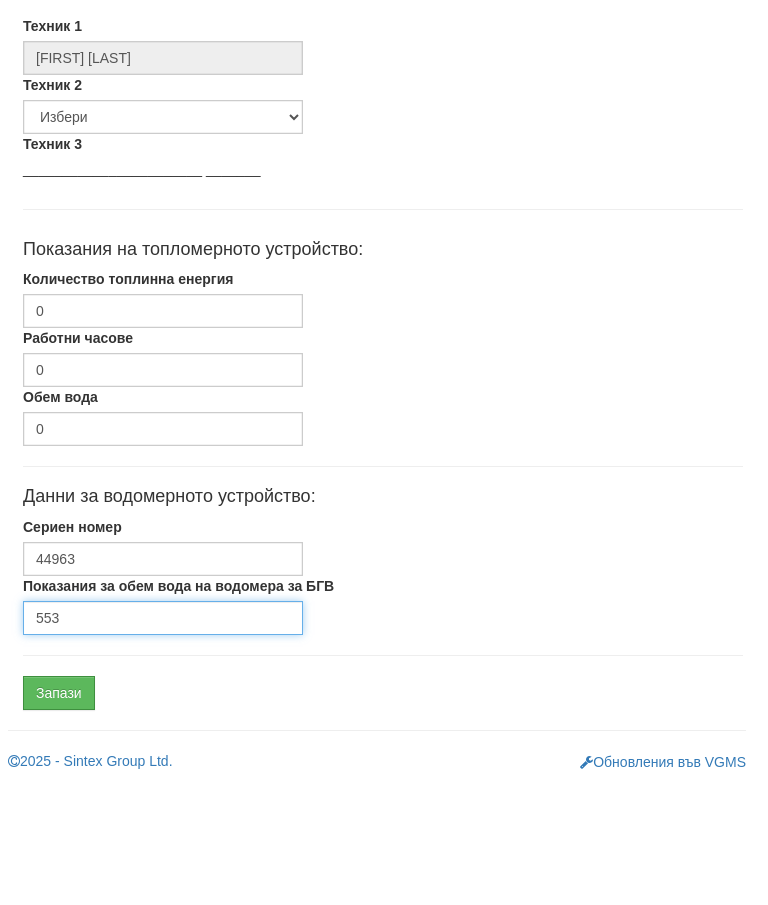 scroll, scrollTop: 952, scrollLeft: 7, axis: both 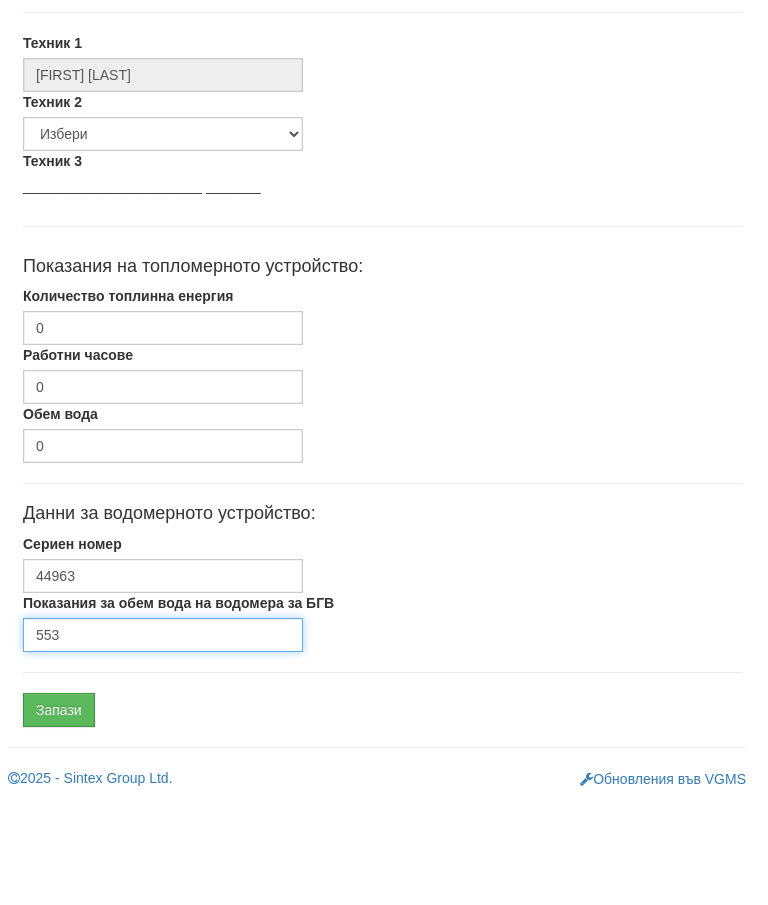 type on "553" 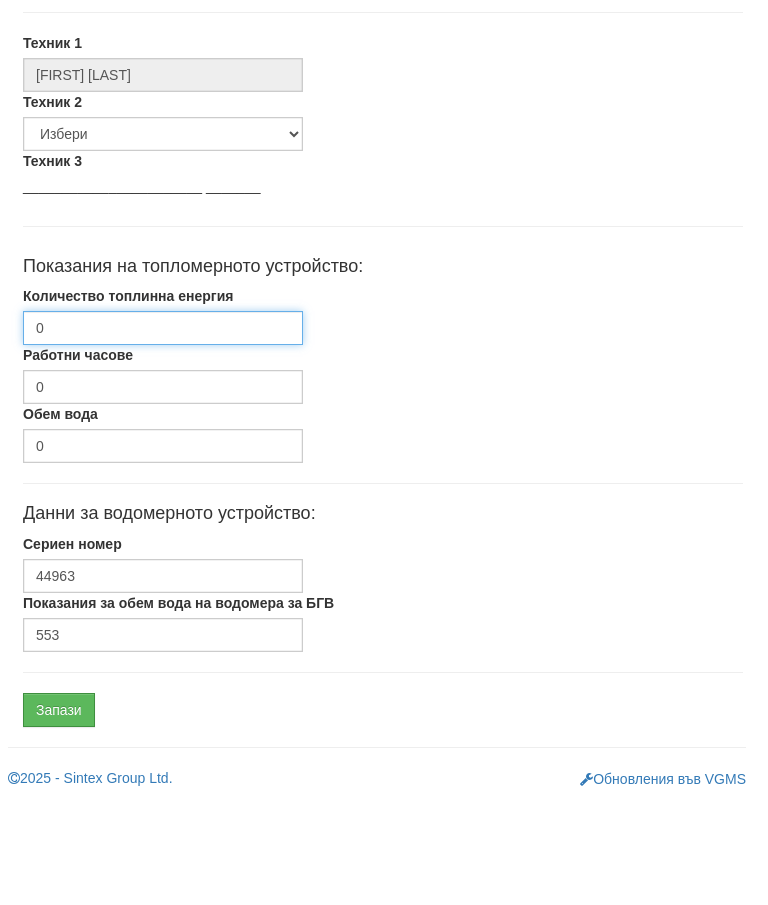 click on "0" at bounding box center (163, 430) 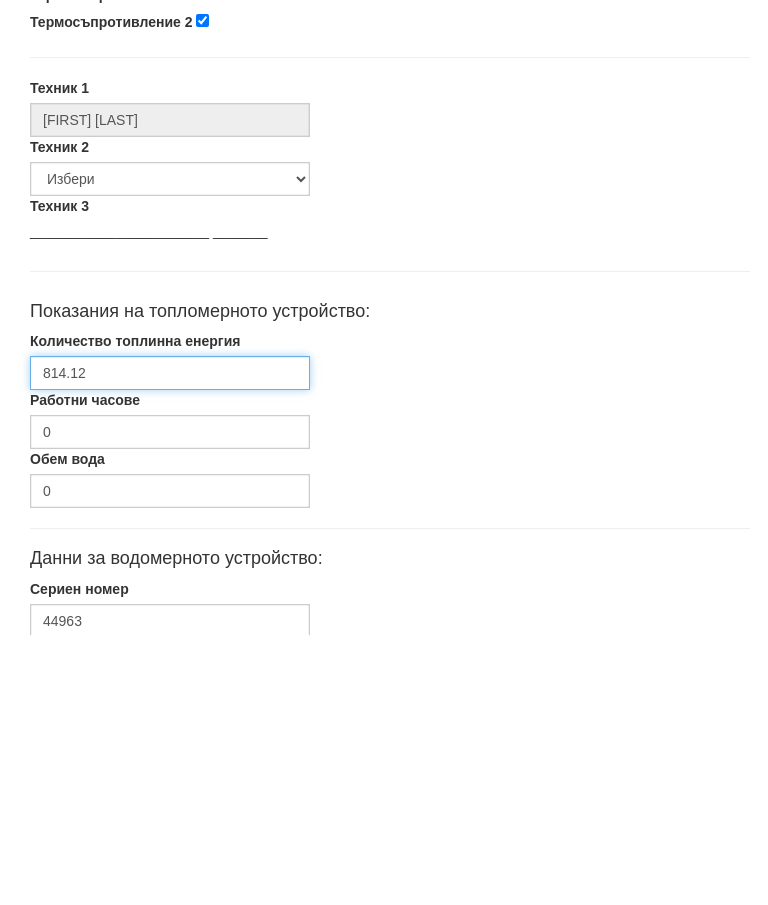 scroll, scrollTop: 952, scrollLeft: 0, axis: vertical 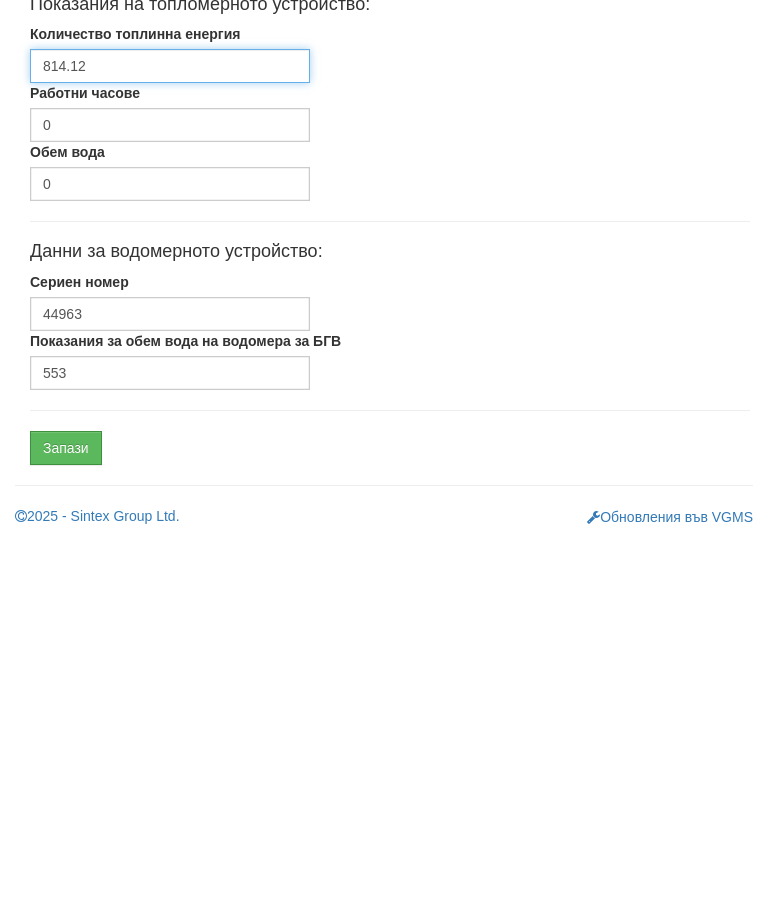 type on "814.12" 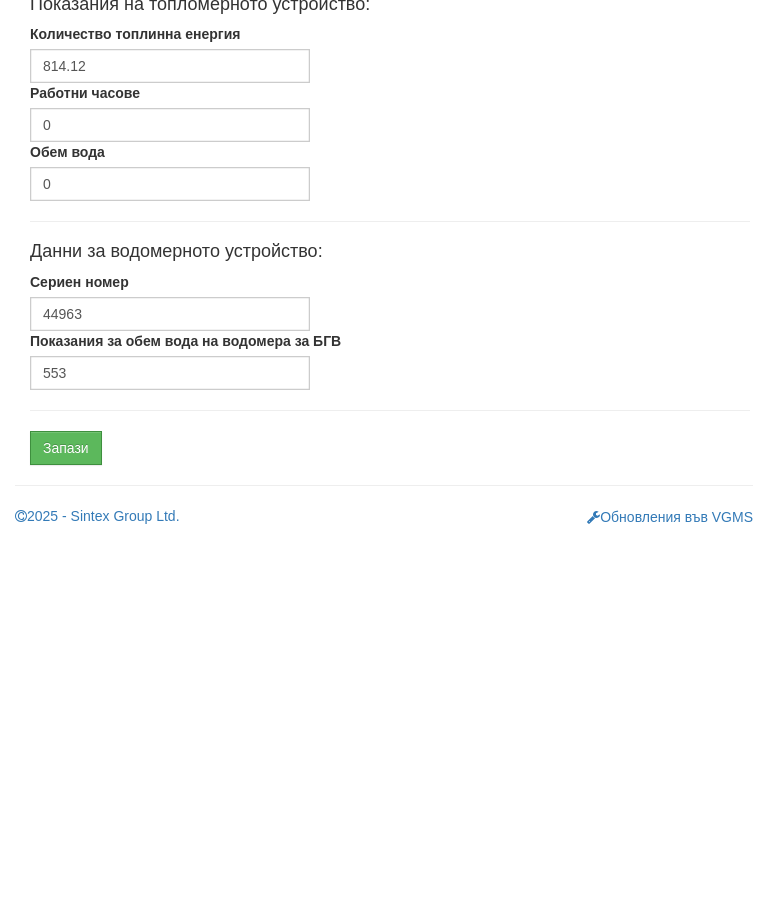 click on "Запази" at bounding box center (66, 812) 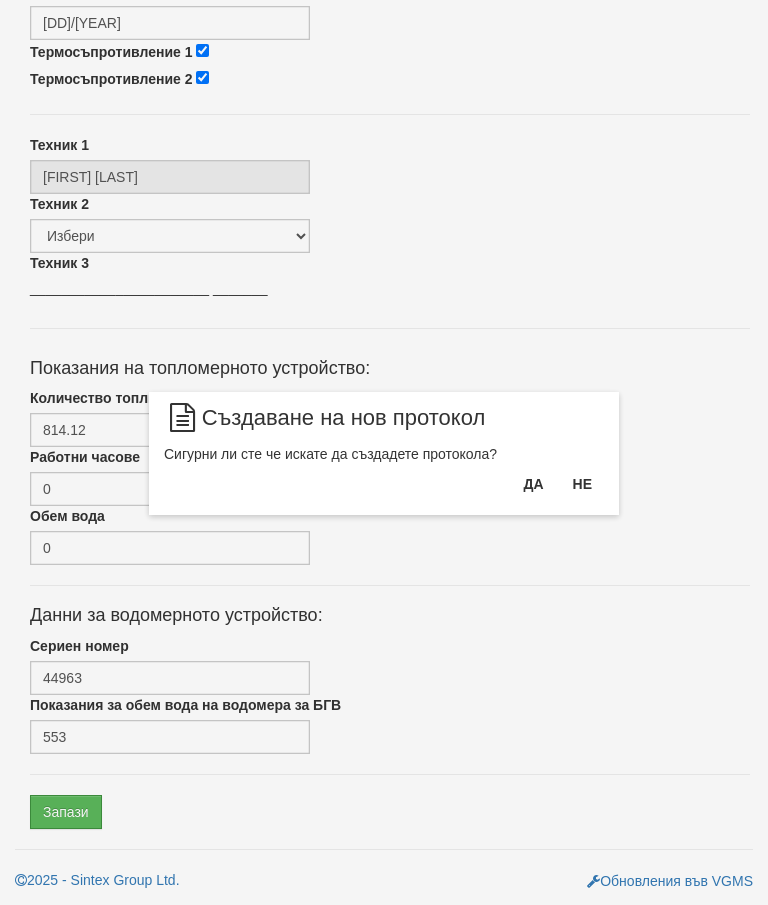 click on "Да" at bounding box center (533, 484) 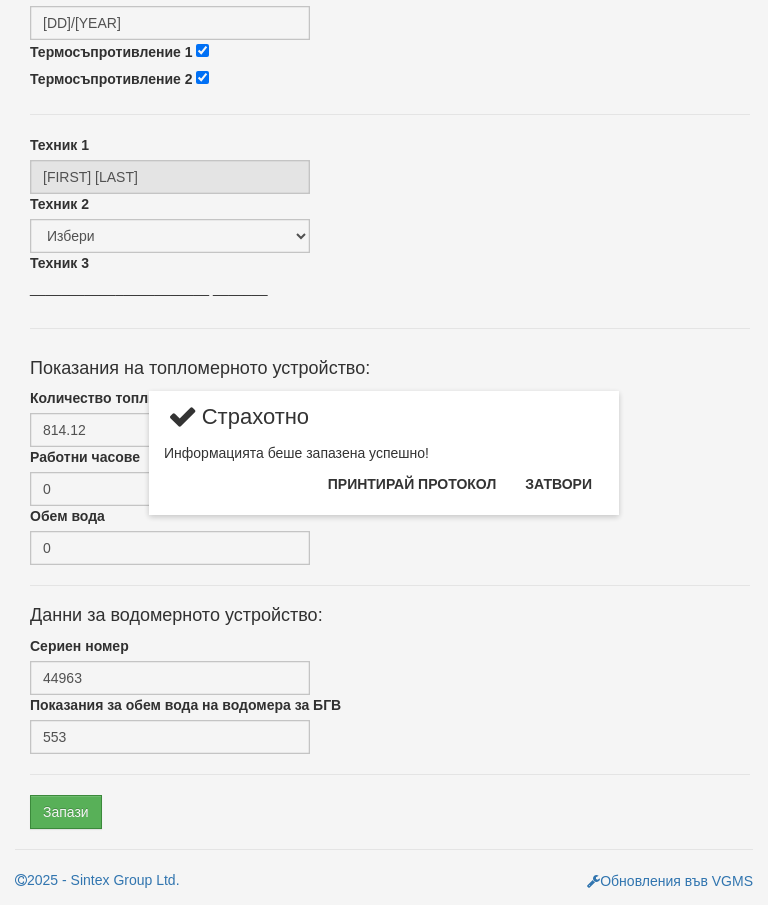 click on "Затвори" at bounding box center [558, 484] 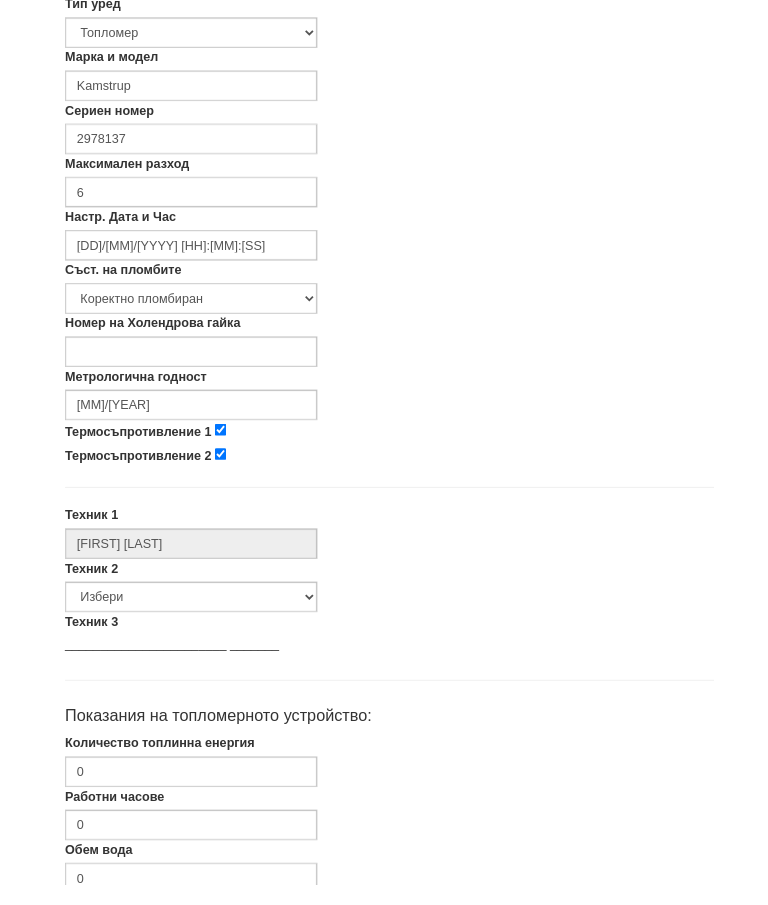 scroll, scrollTop: 504, scrollLeft: 0, axis: vertical 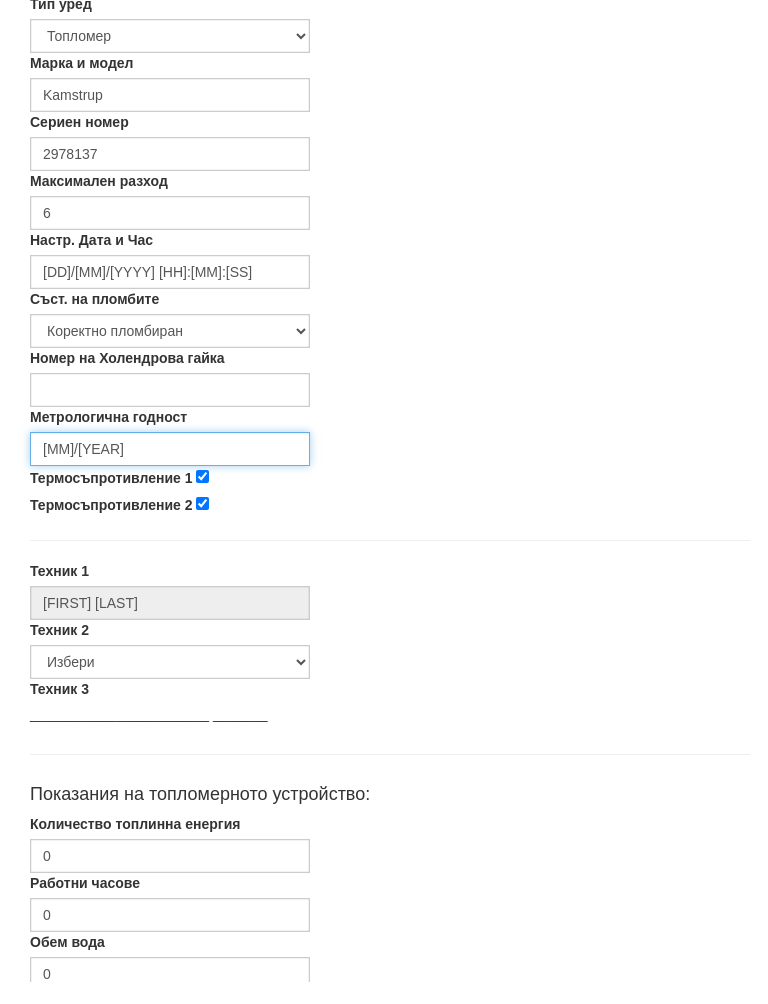 click on "[MM]/[YEAR]" at bounding box center [170, 471] 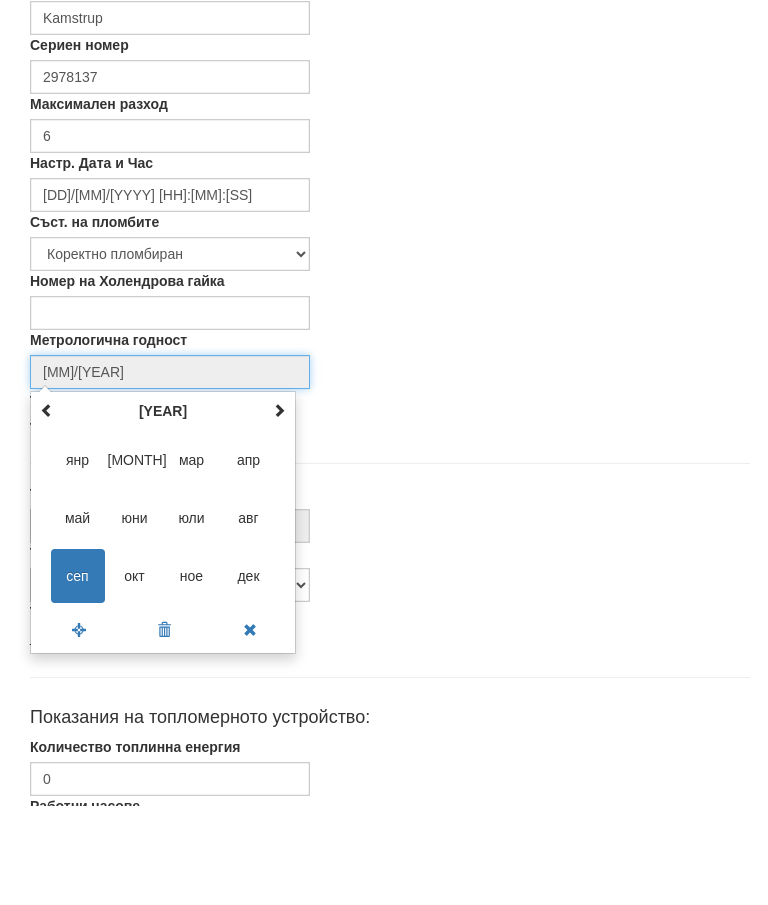 click on "[YEAR]" at bounding box center [163, 510] 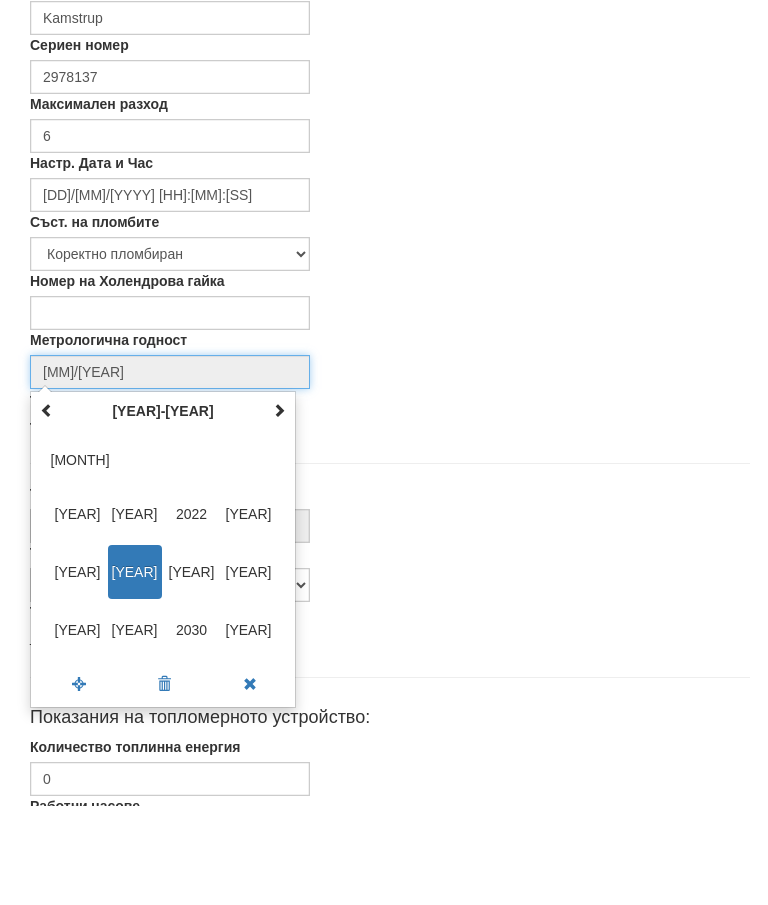 click on "[YEAR]" at bounding box center [249, 671] 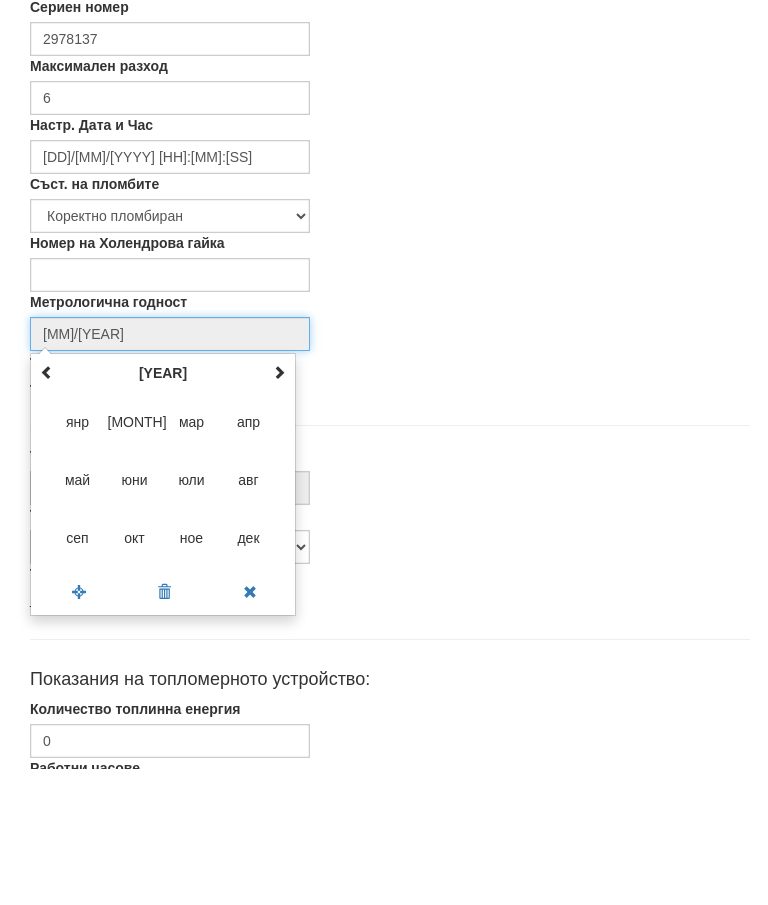 click on "юли" at bounding box center [192, 617] 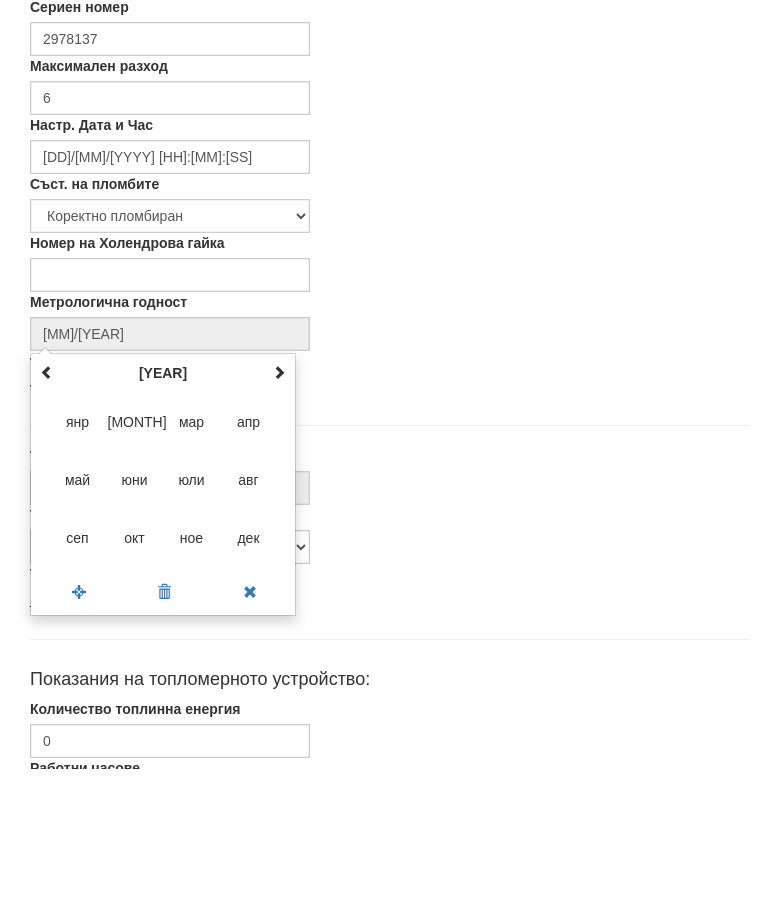 type on "[MM]/[YEAR]" 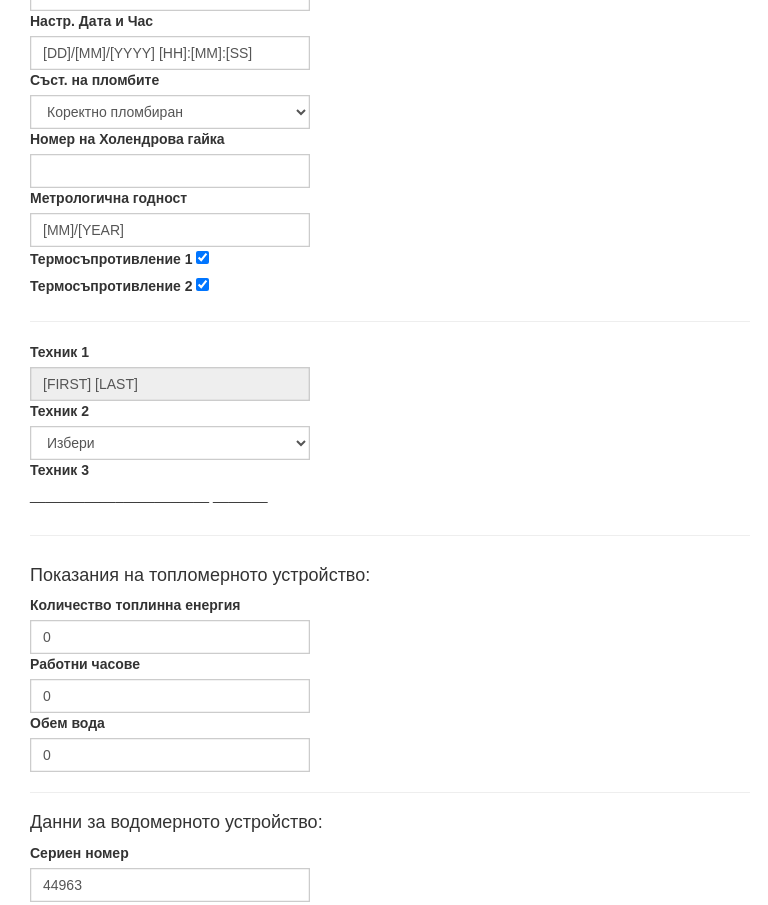 scroll, scrollTop: 751, scrollLeft: 0, axis: vertical 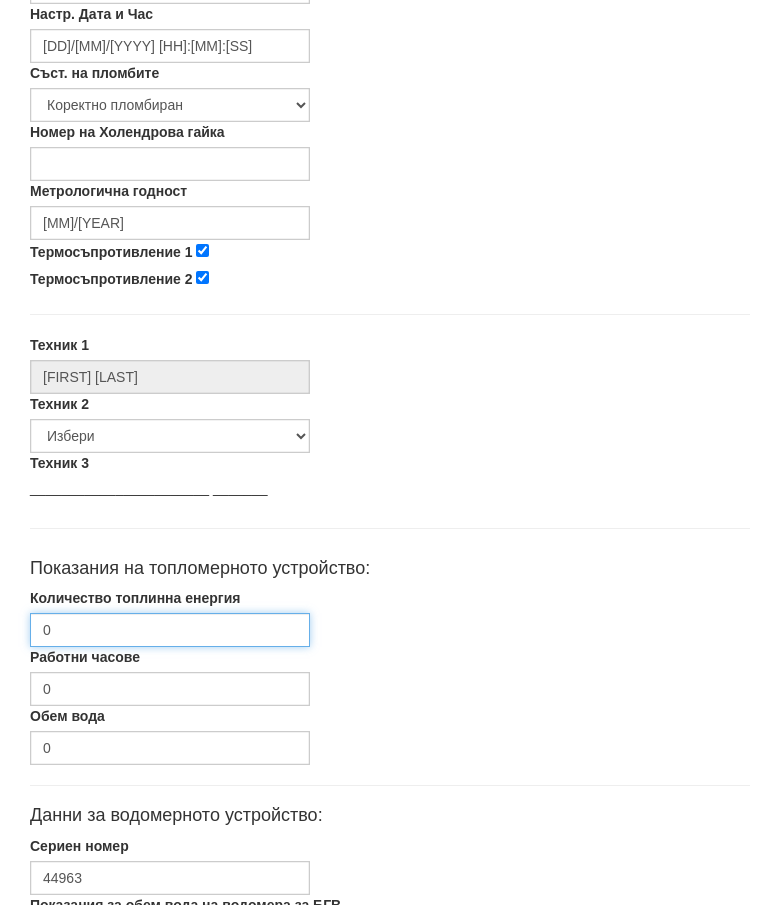 click on "0" at bounding box center [170, 631] 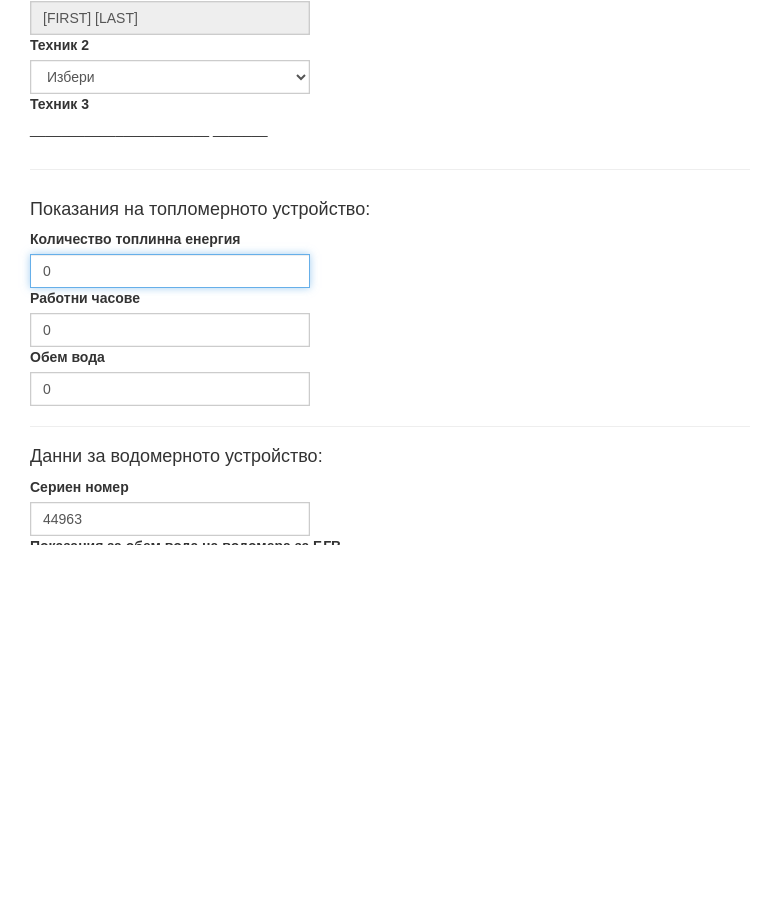 click on "0" at bounding box center [170, 631] 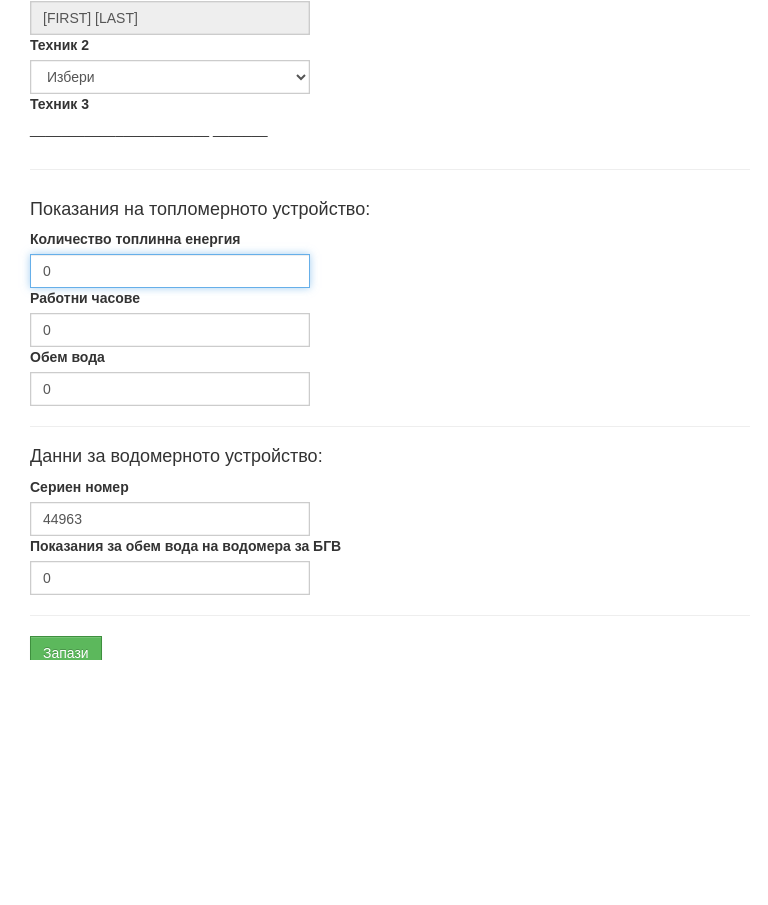 scroll, scrollTop: 952, scrollLeft: 0, axis: vertical 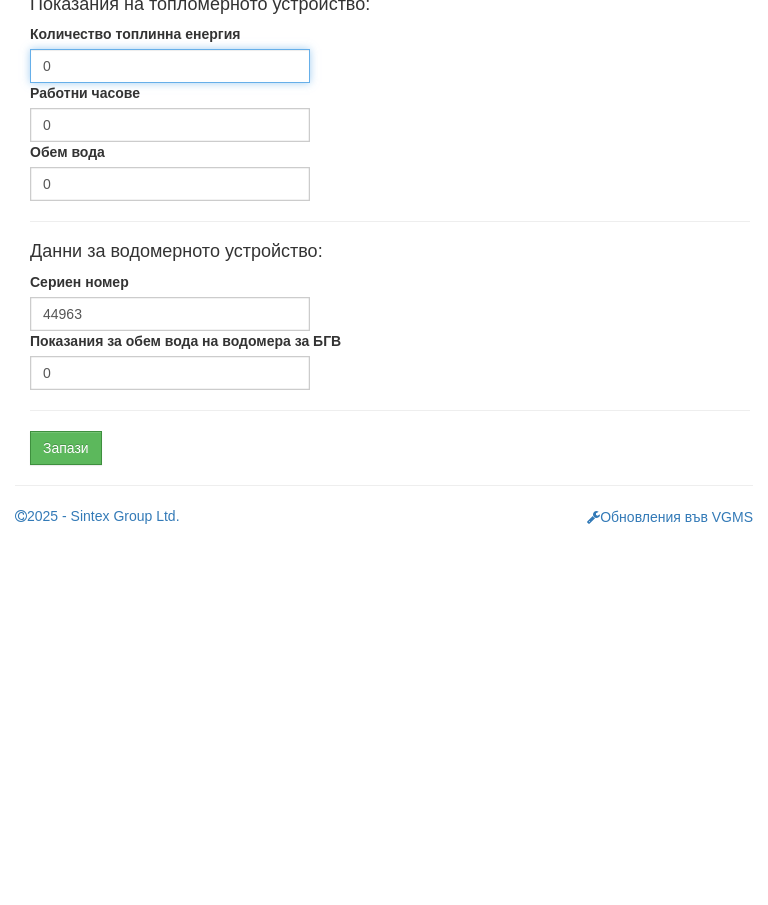 type on "2435.89" 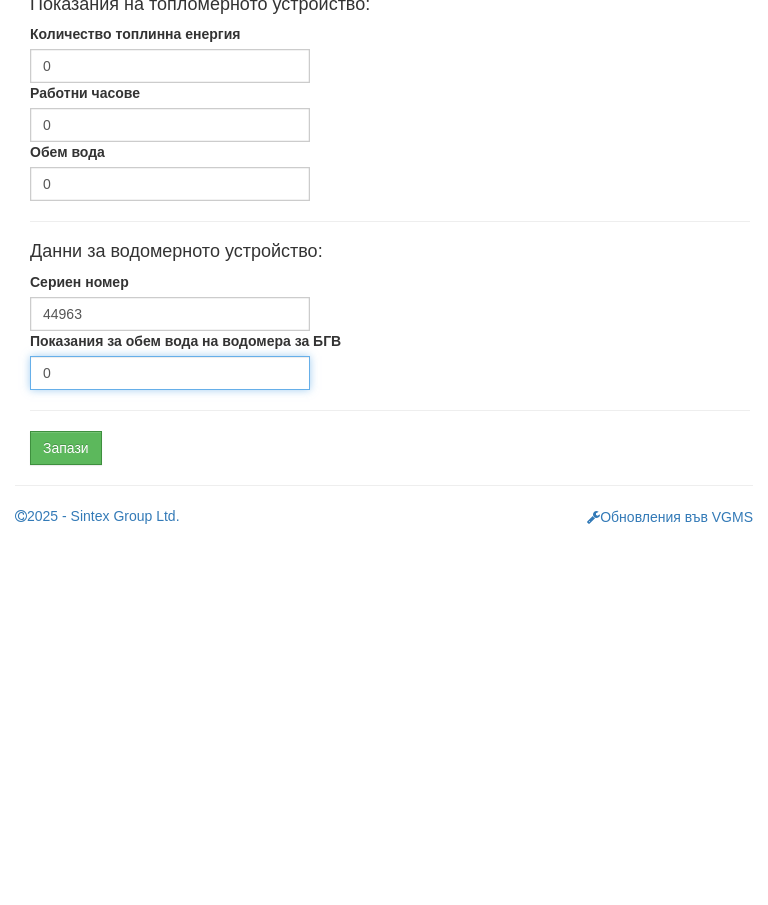 click on "0" at bounding box center (170, 737) 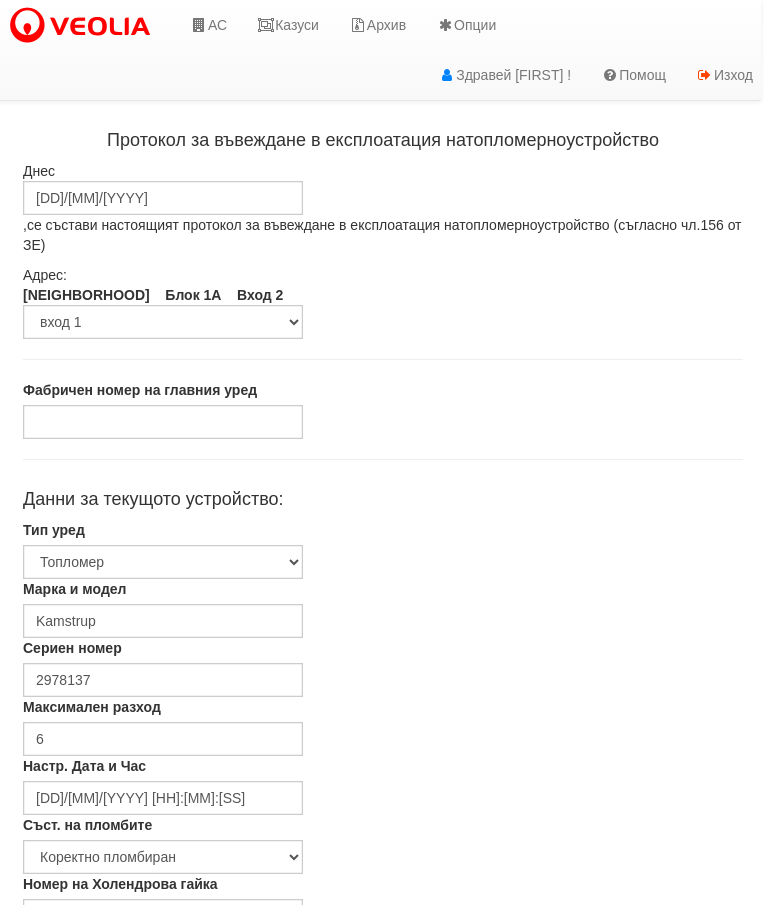 scroll, scrollTop: 952, scrollLeft: 7, axis: both 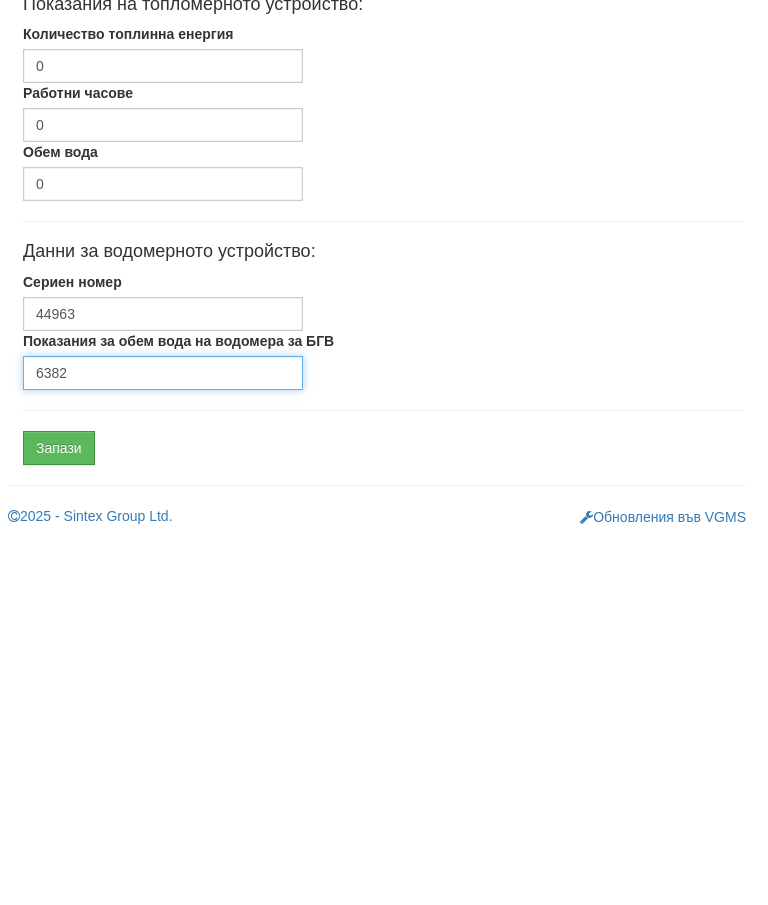 type on "6382" 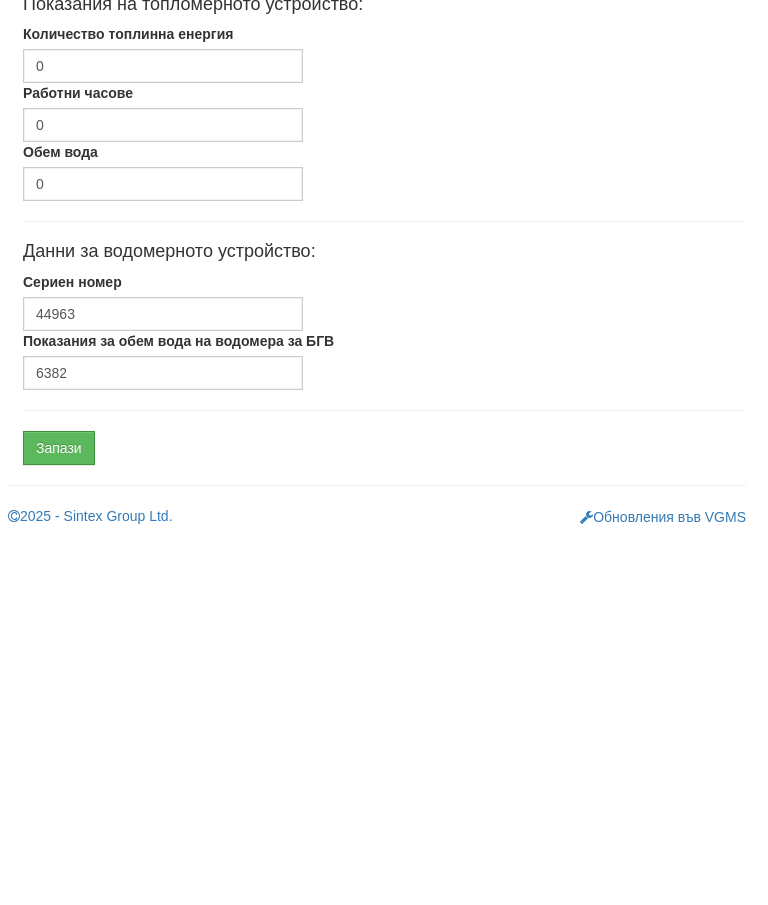 click on "Запази" at bounding box center (59, 812) 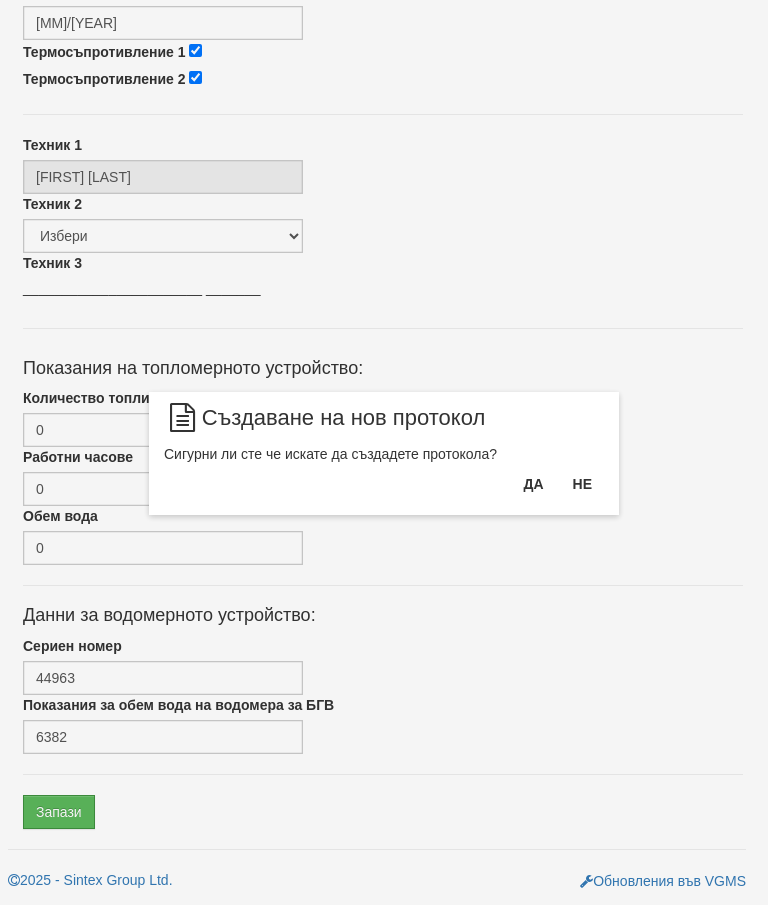 click on "Да" at bounding box center [533, 484] 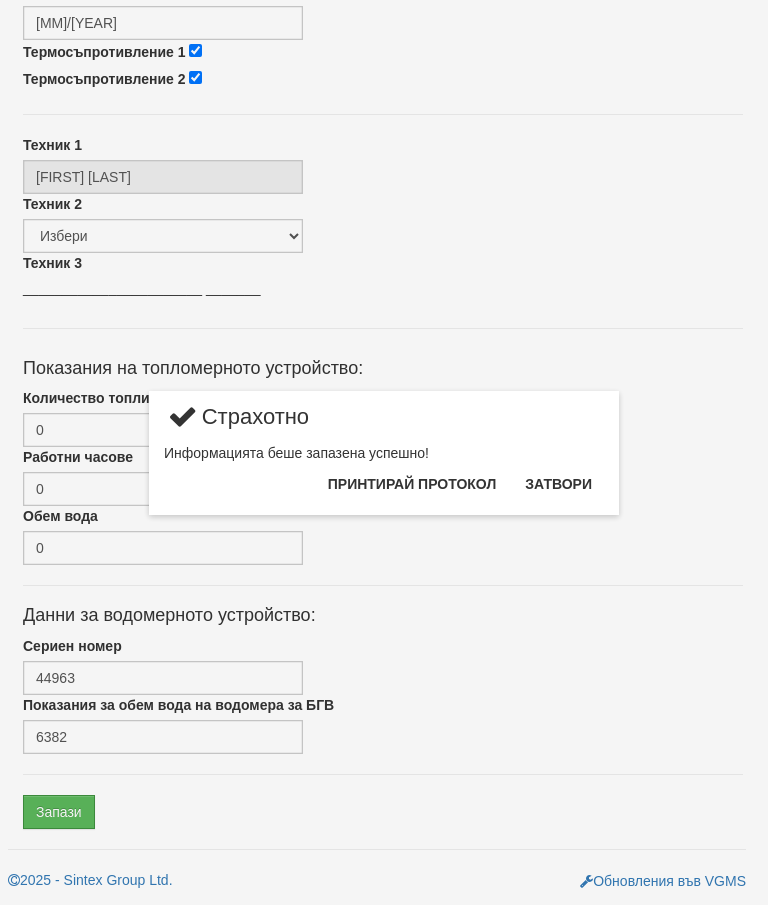 click on "Затвори" at bounding box center (558, 484) 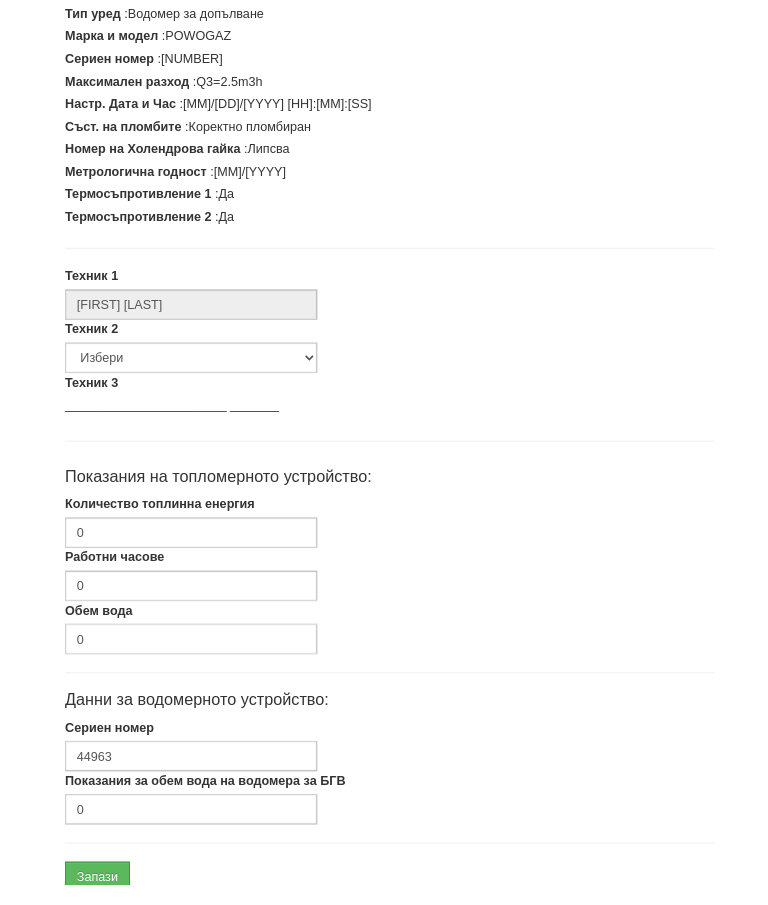 scroll, scrollTop: 507, scrollLeft: 0, axis: vertical 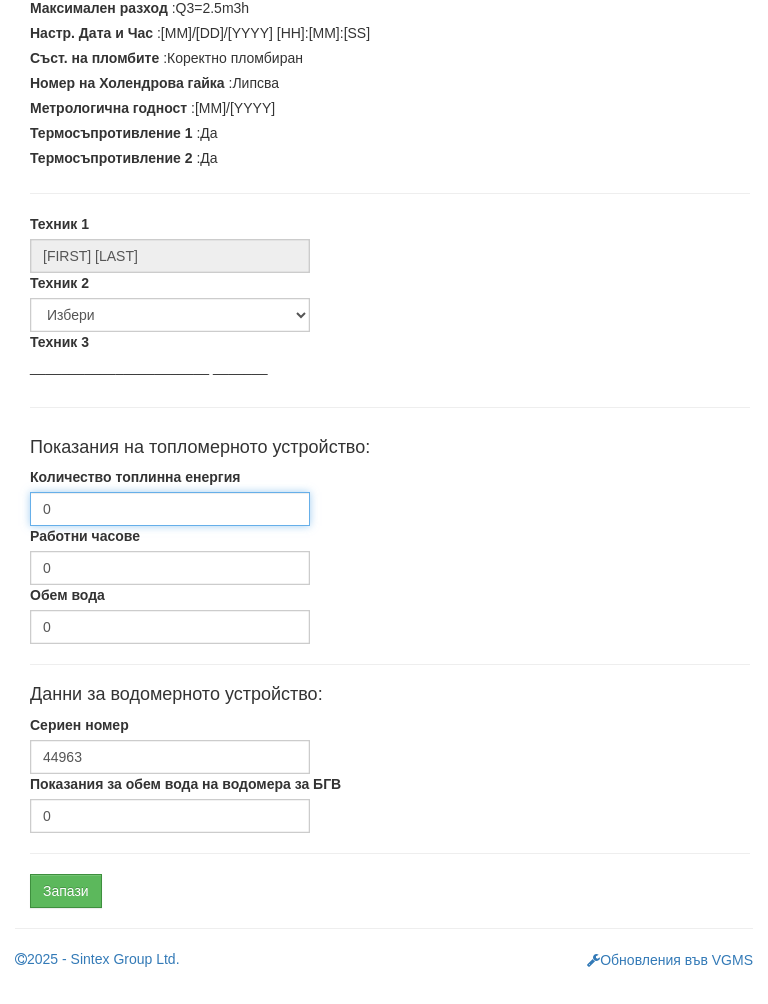 click on "0" at bounding box center (170, 531) 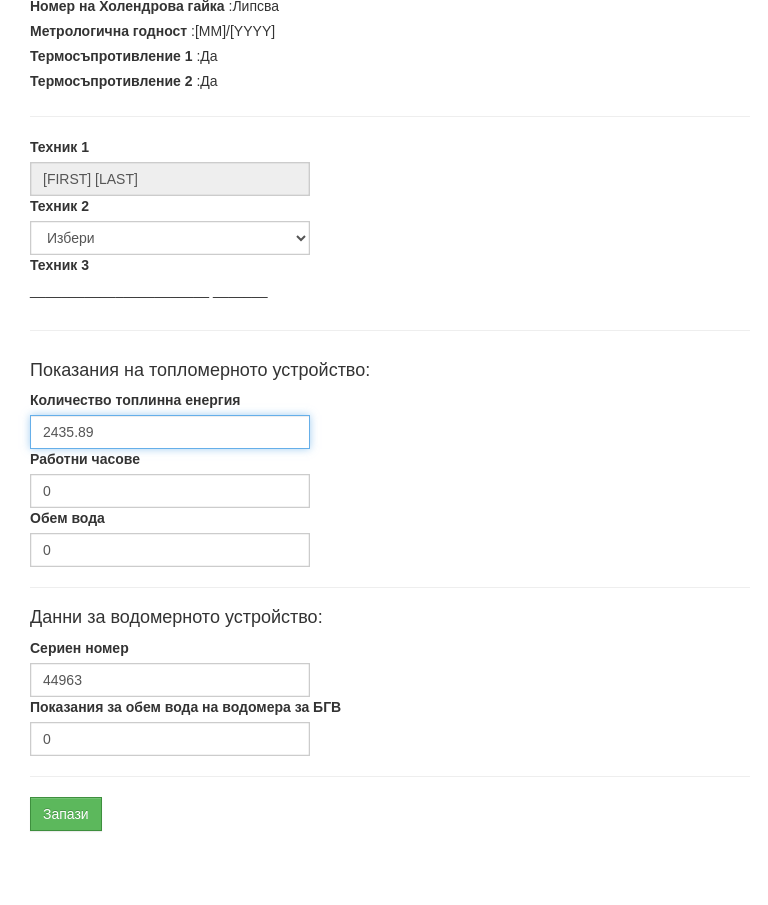 scroll, scrollTop: 606, scrollLeft: 0, axis: vertical 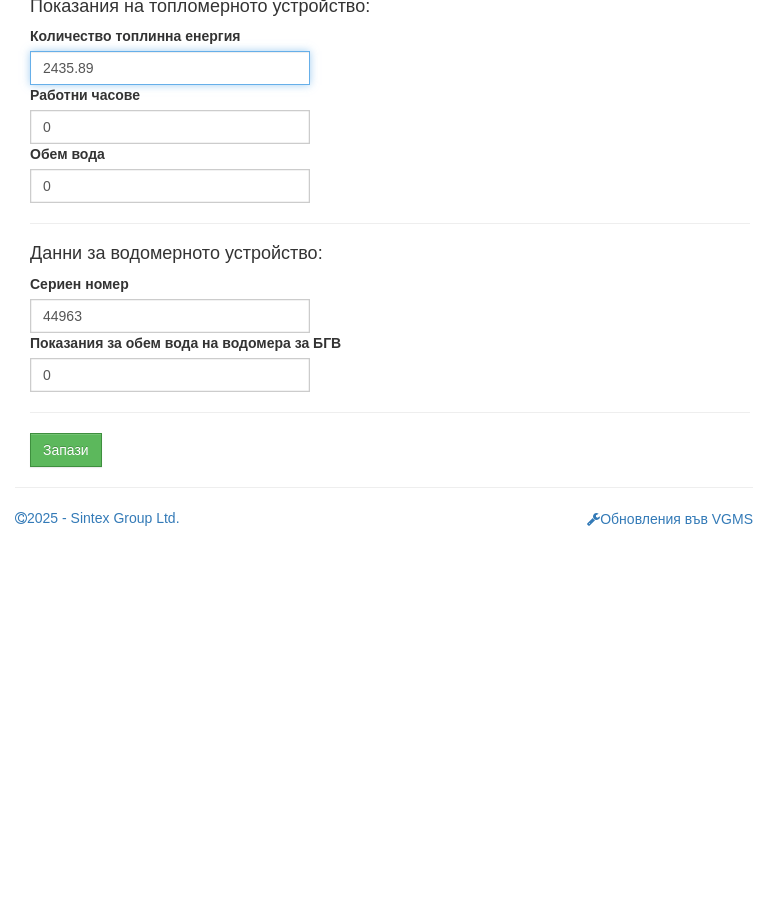 type on "2435.89" 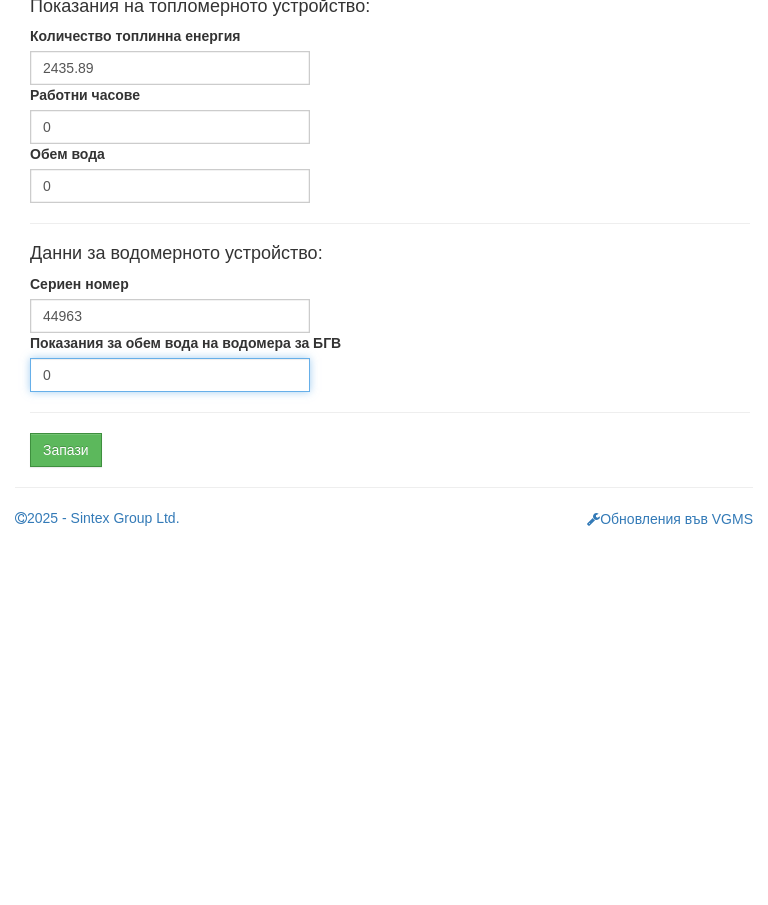 click on "0" at bounding box center [170, 739] 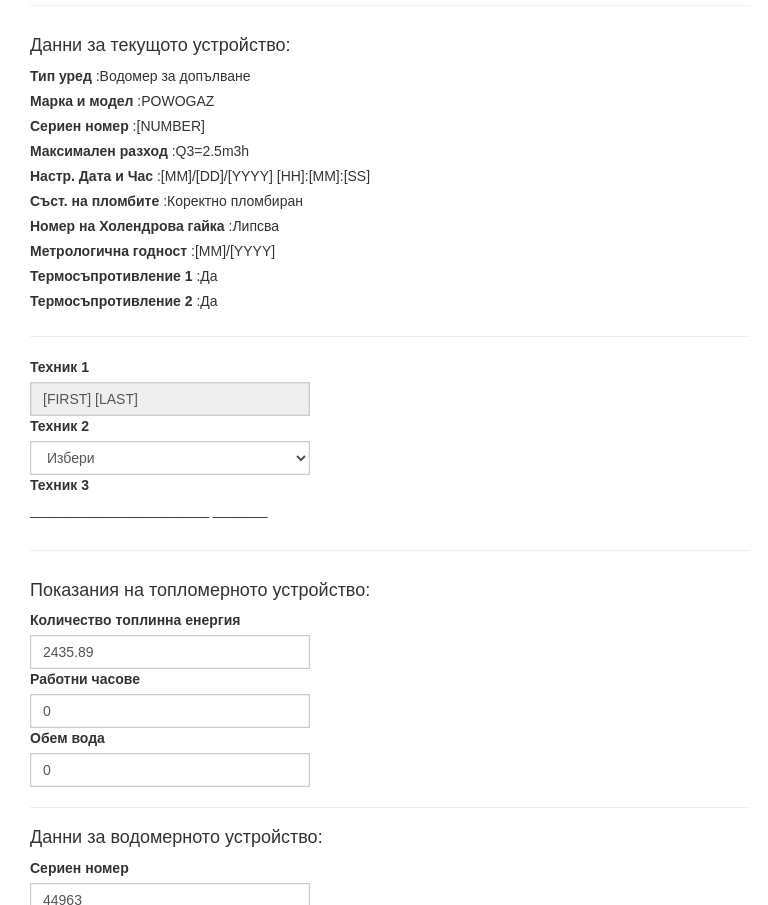 scroll, scrollTop: 606, scrollLeft: 0, axis: vertical 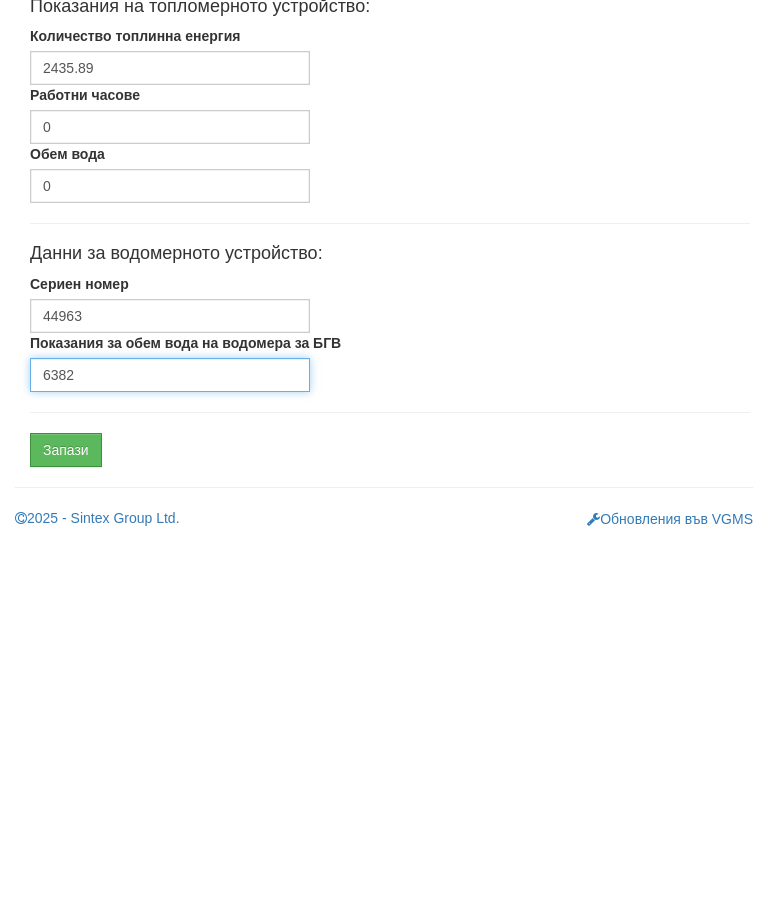 type on "6382" 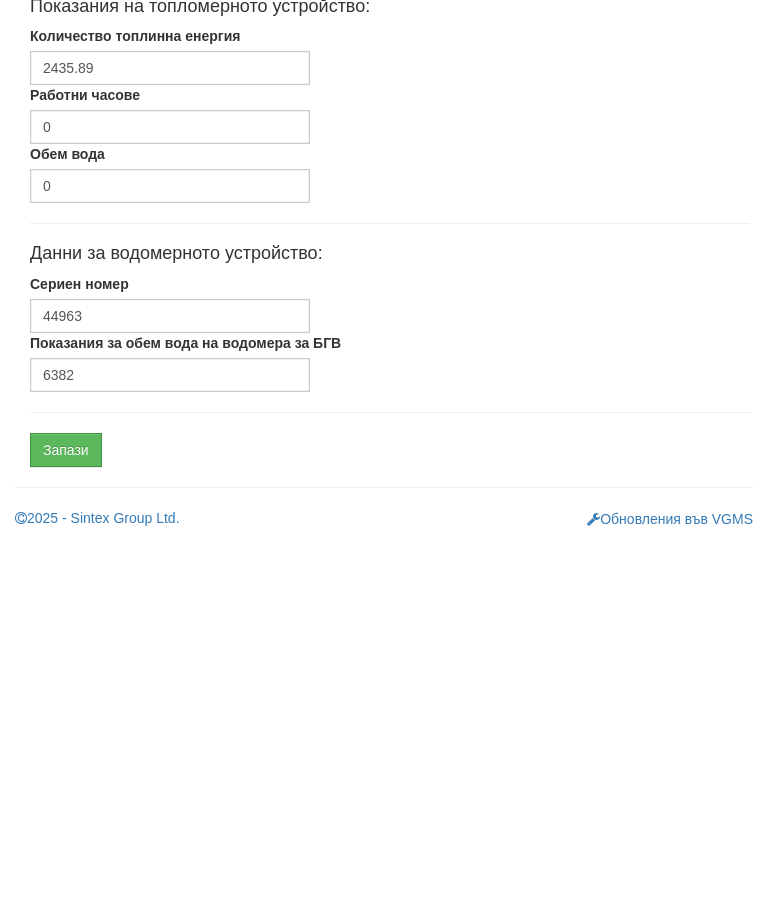 click on "Запази" at bounding box center (66, 814) 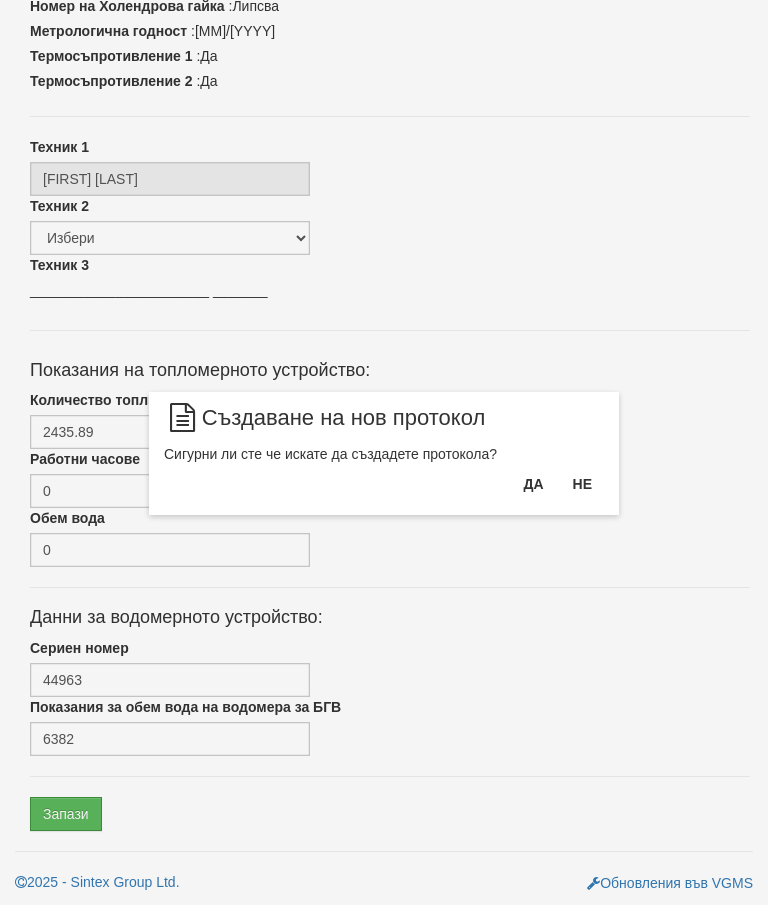 click on "Да" at bounding box center [533, 484] 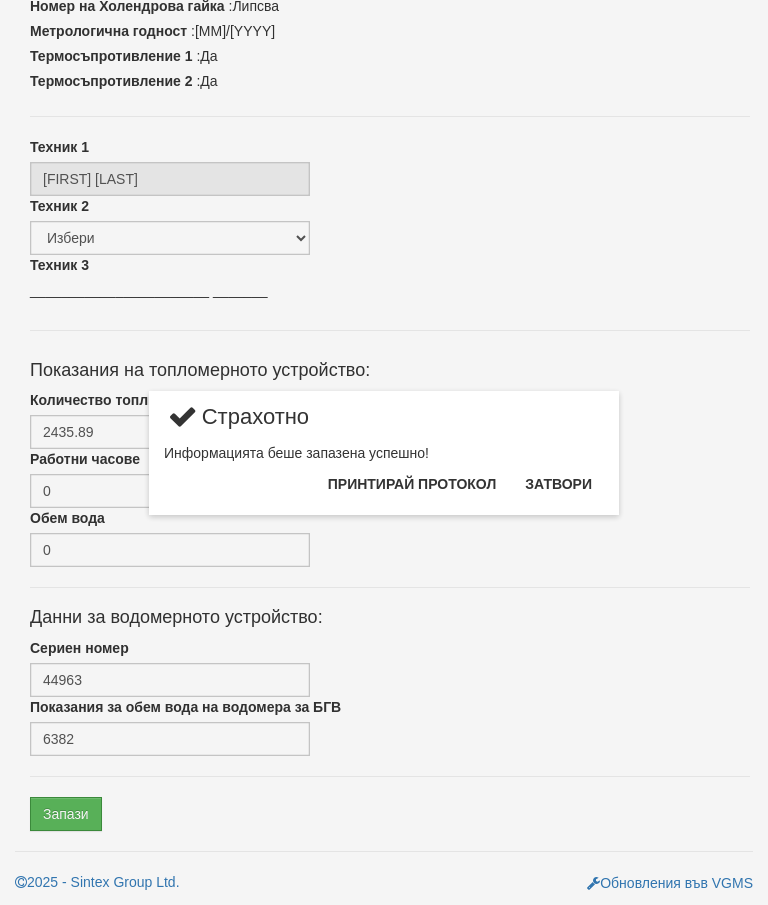 click on "Затвори" at bounding box center [558, 484] 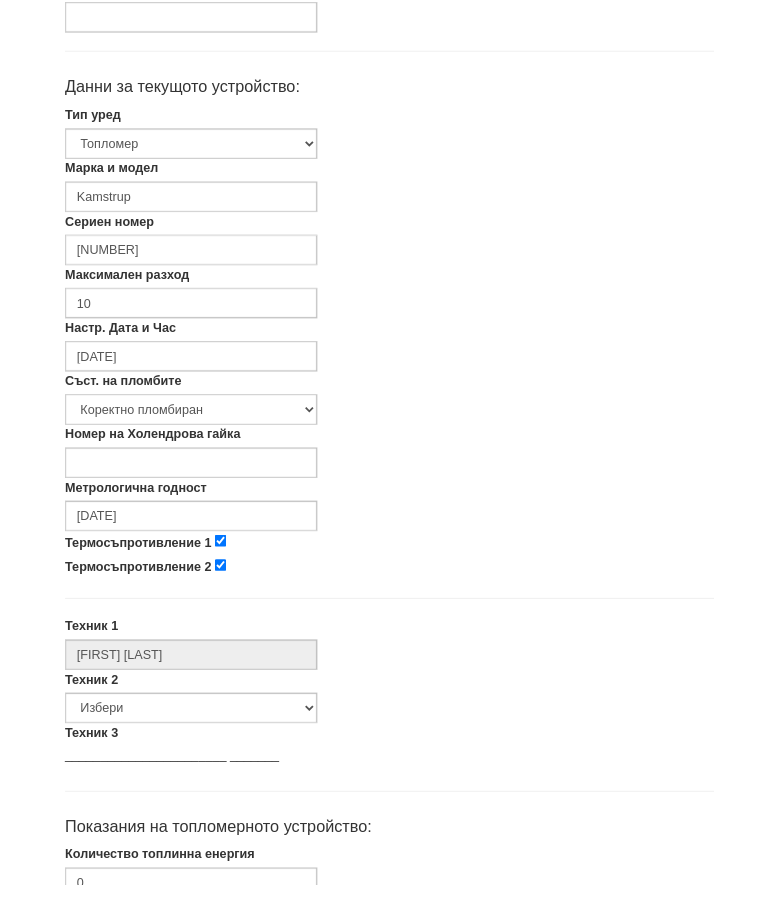 scroll, scrollTop: 381, scrollLeft: 0, axis: vertical 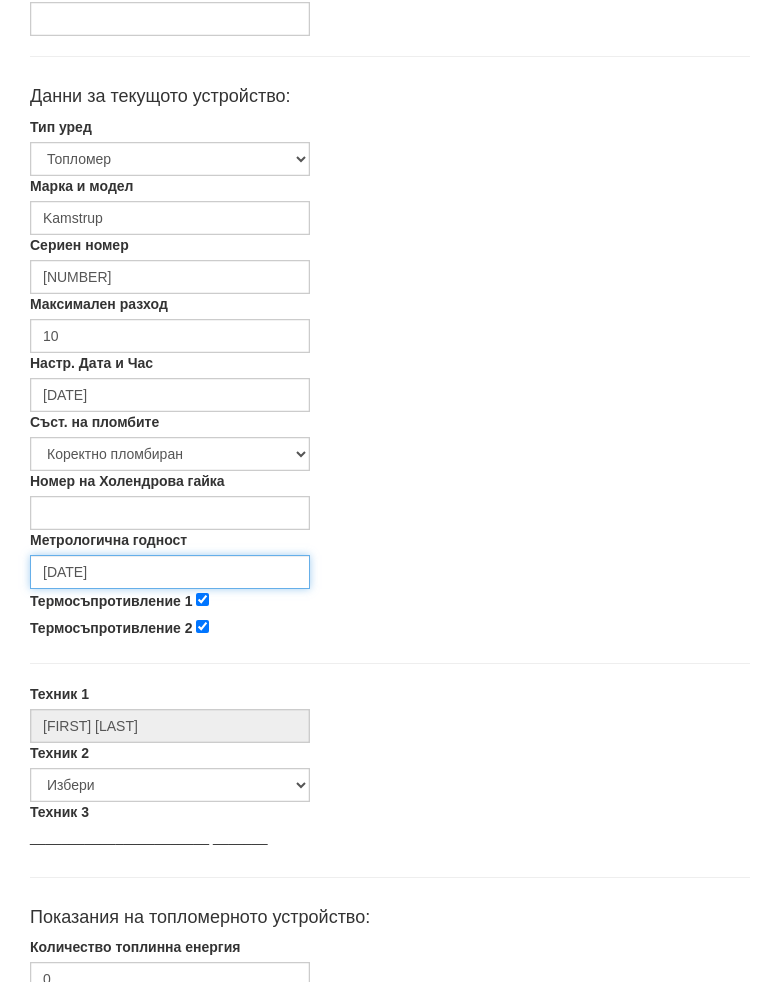 click on "[DATE]" at bounding box center [170, 594] 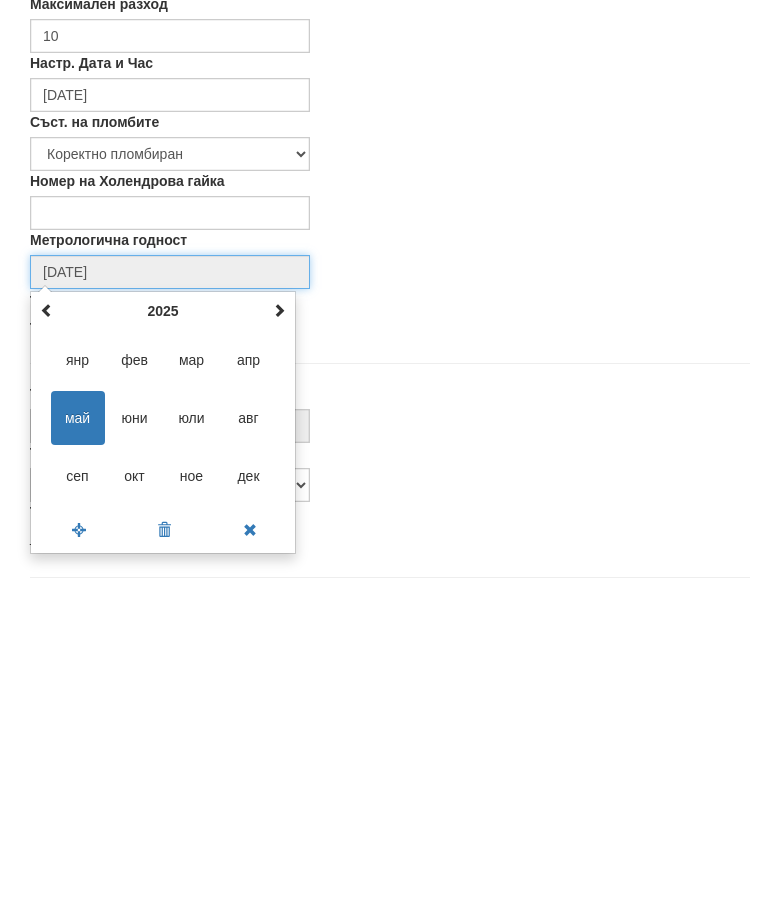 click on "2025" at bounding box center [163, 633] 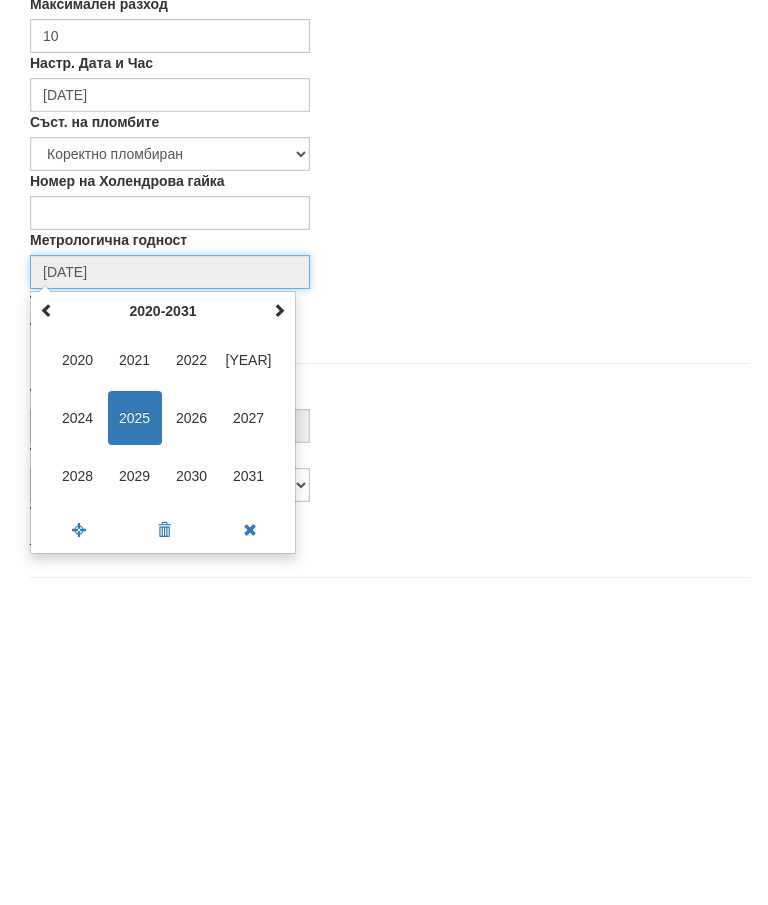 click on "2027" at bounding box center (249, 740) 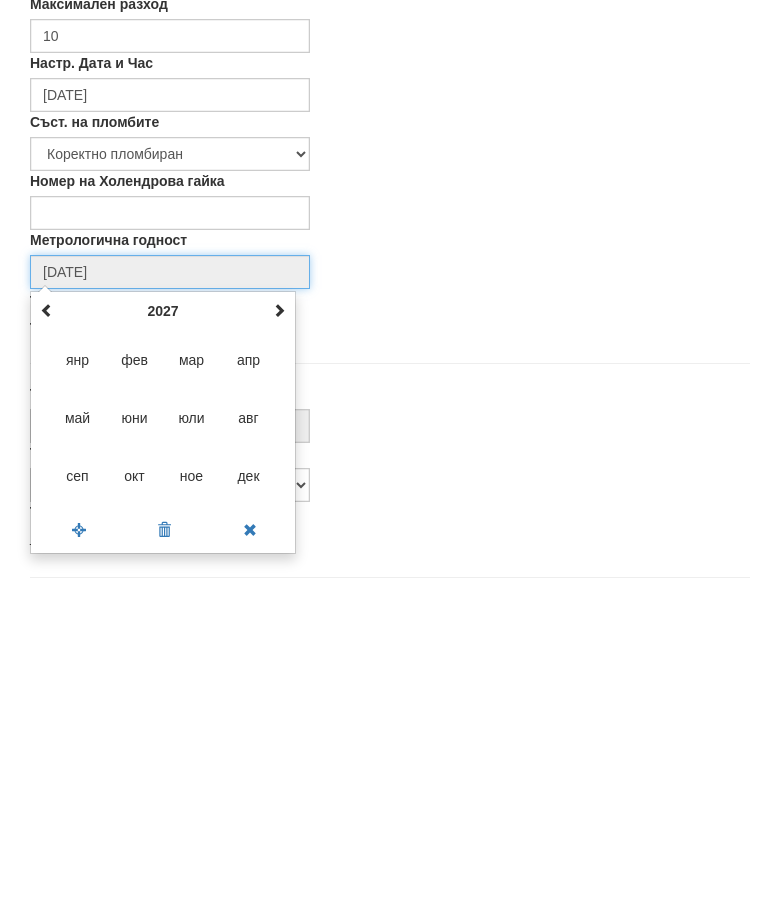 click on "юли" at bounding box center [192, 740] 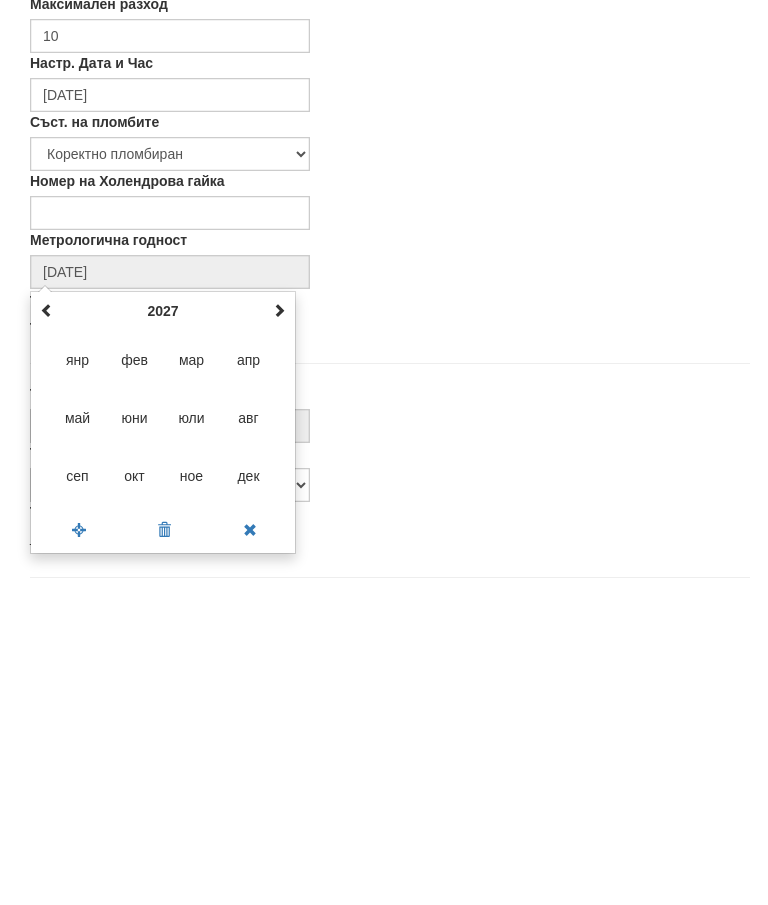 type on "[DATE]" 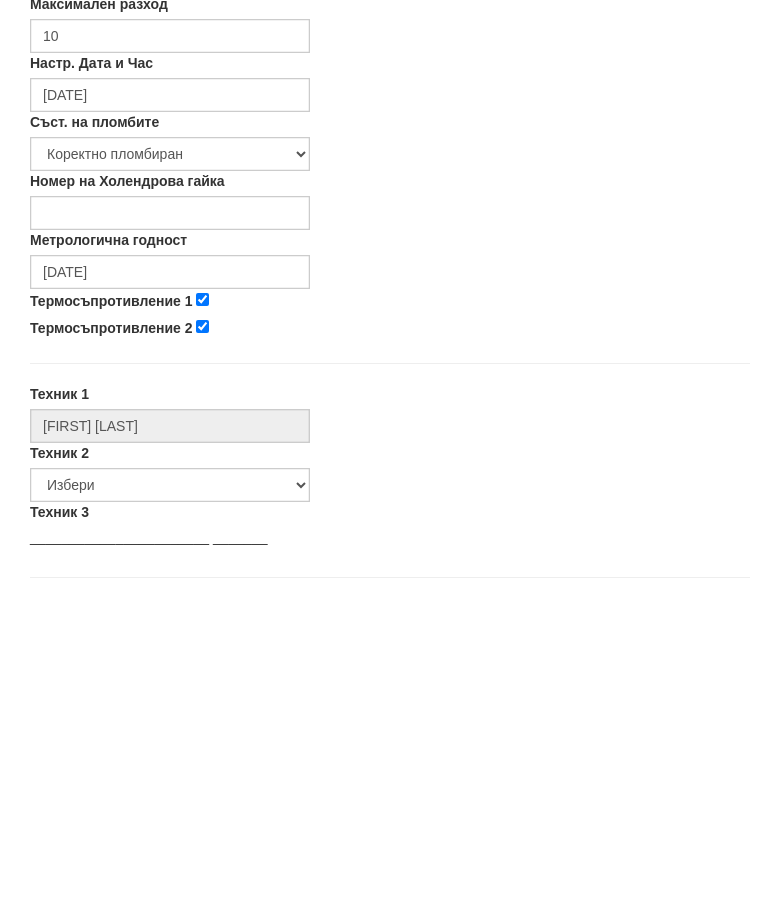 scroll, scrollTop: 702, scrollLeft: 0, axis: vertical 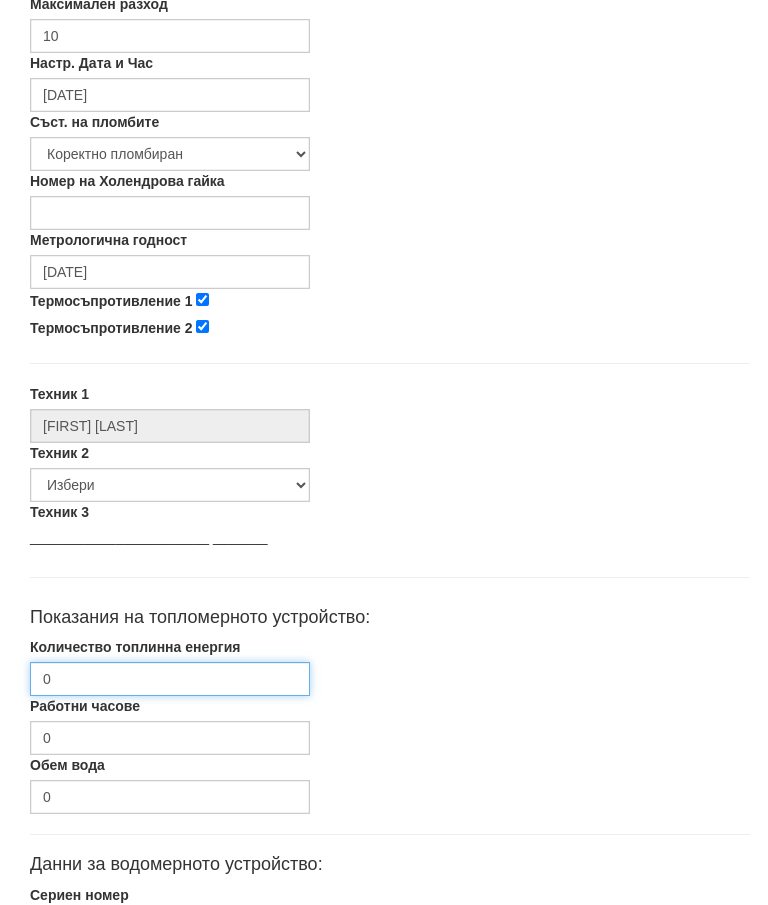 click on "0" at bounding box center [170, 680] 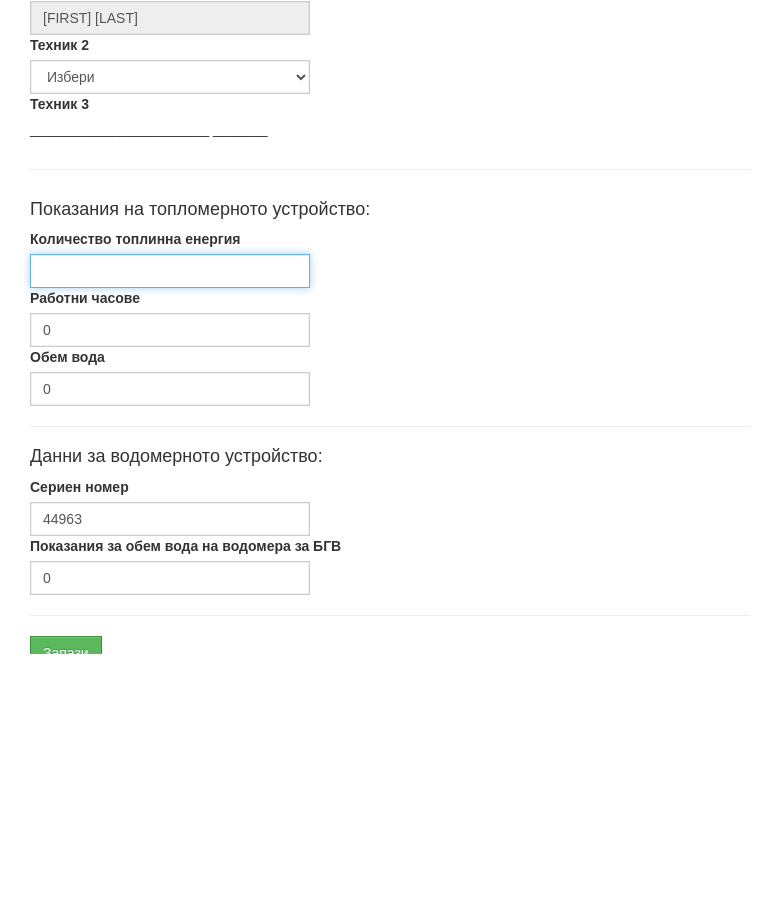 scroll, scrollTop: 952, scrollLeft: 0, axis: vertical 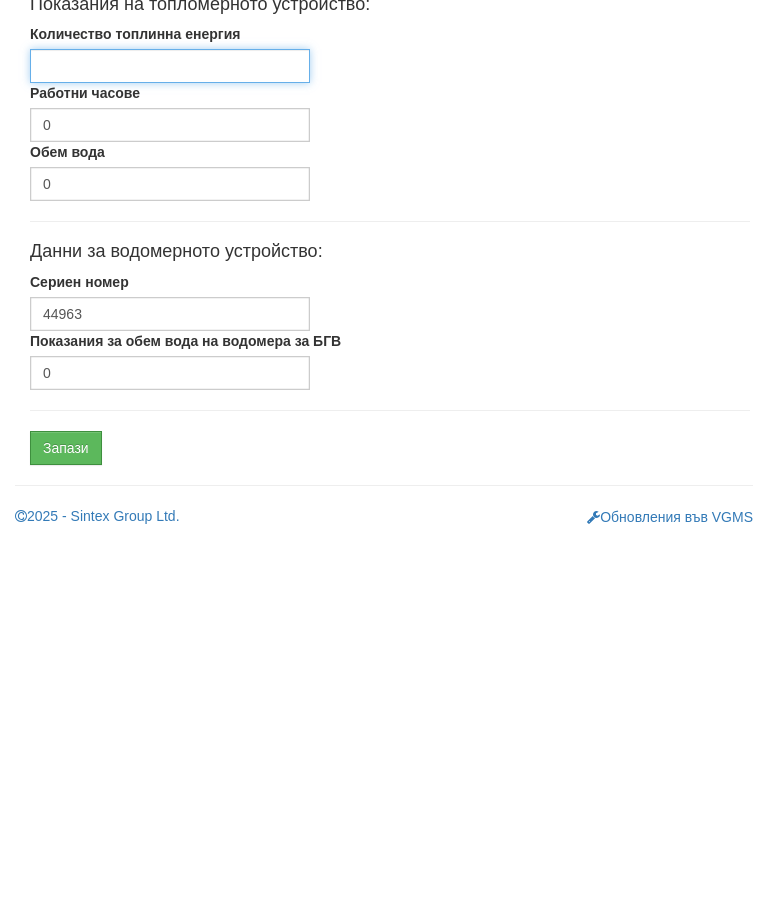 type 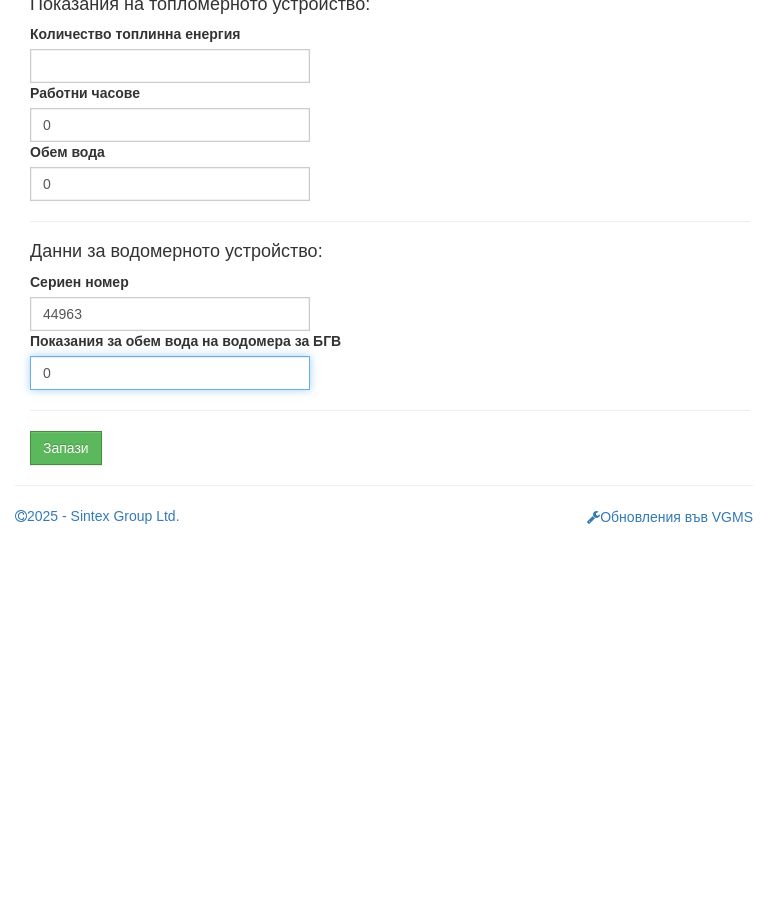 click on "0" at bounding box center [170, 737] 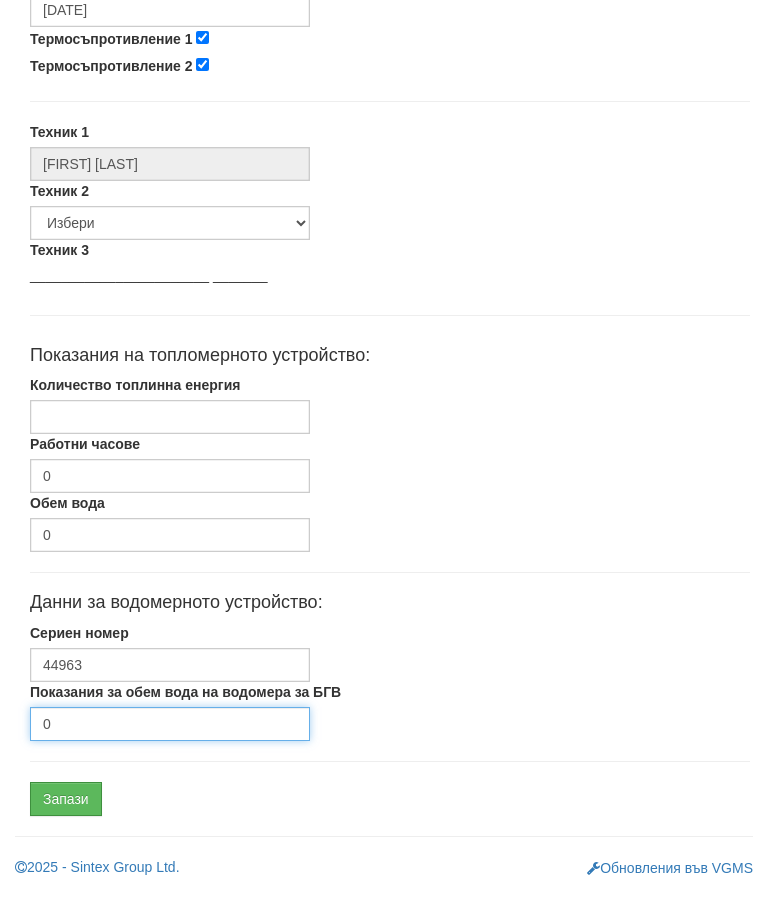 type on "948" 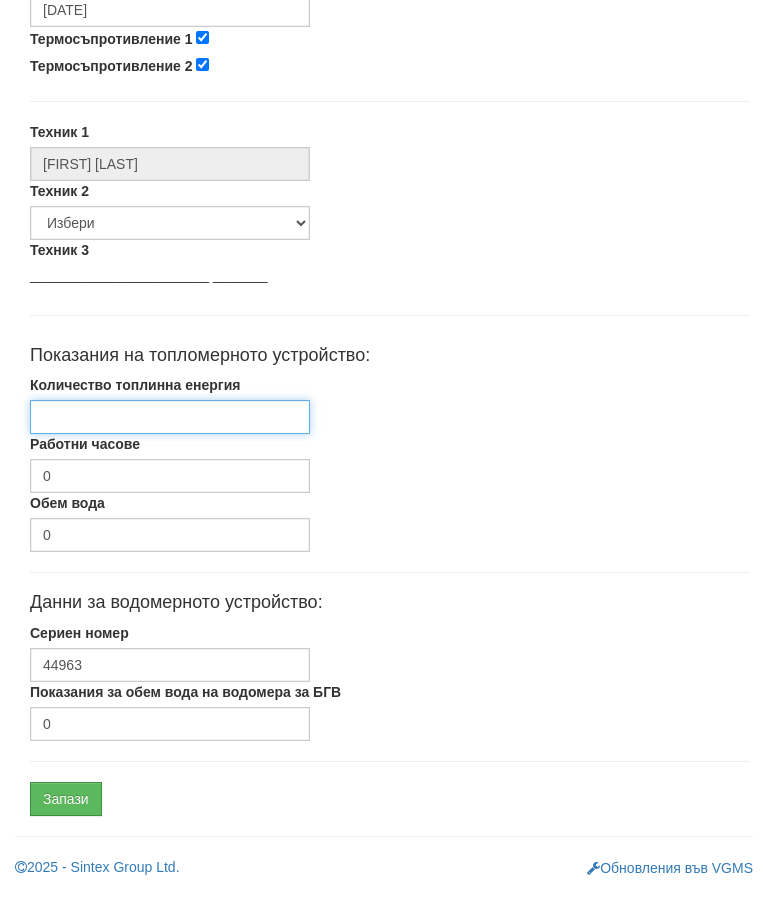 click on "Количество топлинна енергия" at bounding box center (170, 430) 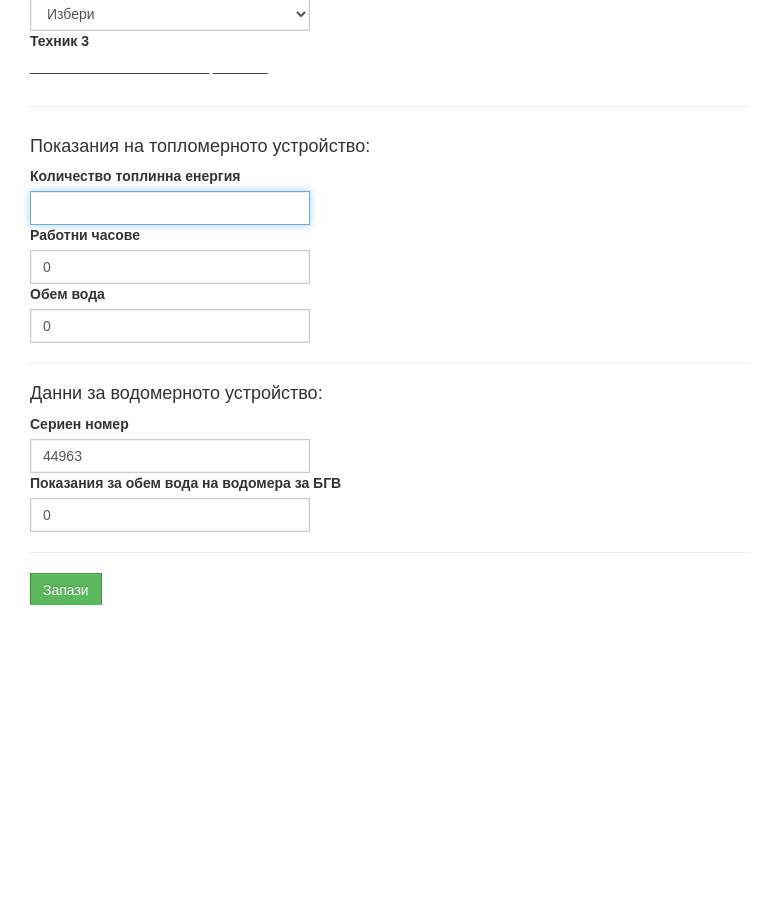 scroll, scrollTop: 952, scrollLeft: 0, axis: vertical 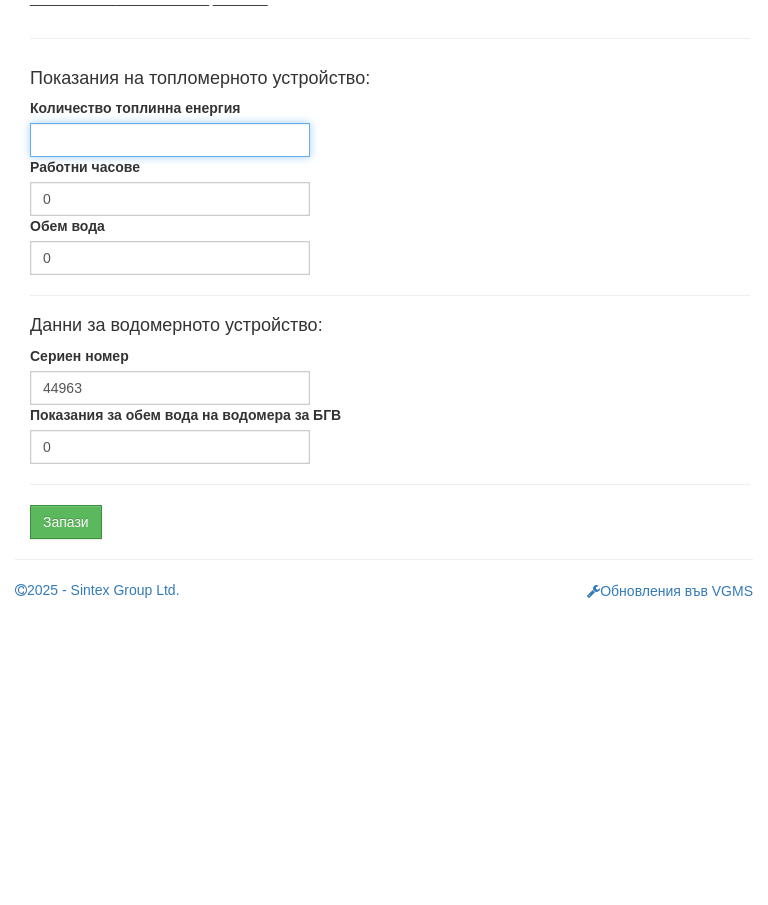 click on "1064.23" at bounding box center [170, 430] 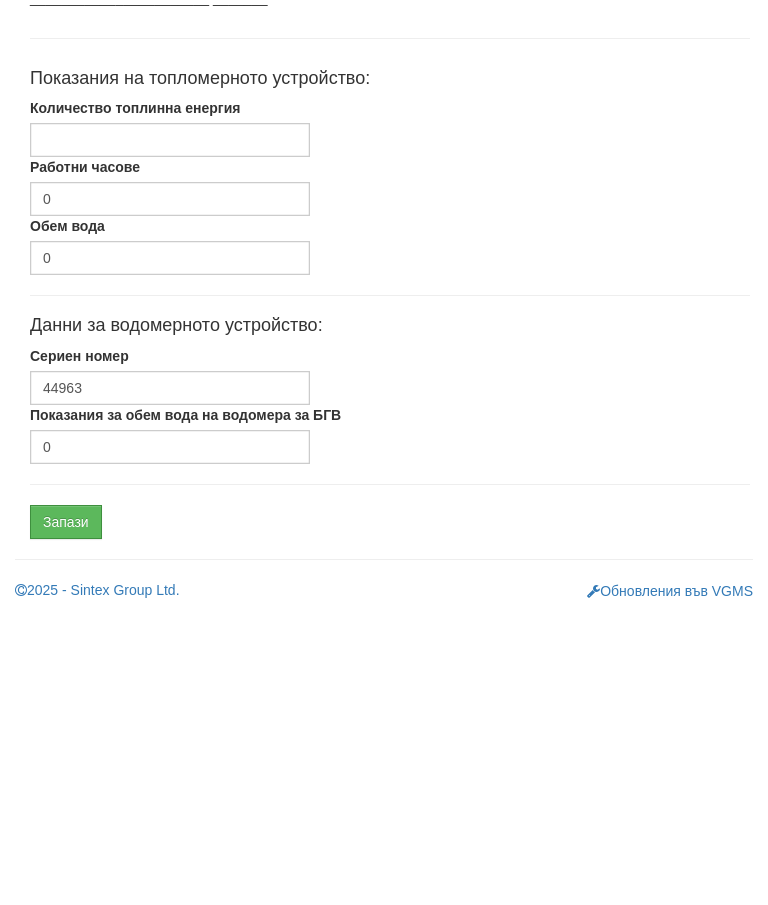 click on "Показания за обем вода на водомера за БГВ
948" at bounding box center [390, 724] 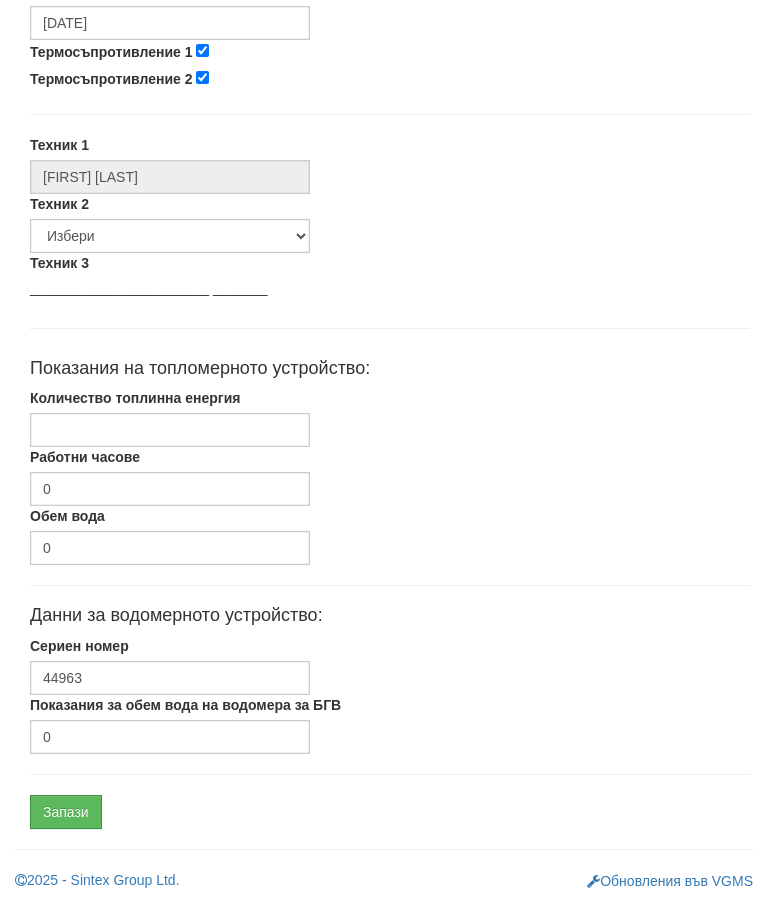 click on "Запази" at bounding box center (66, 812) 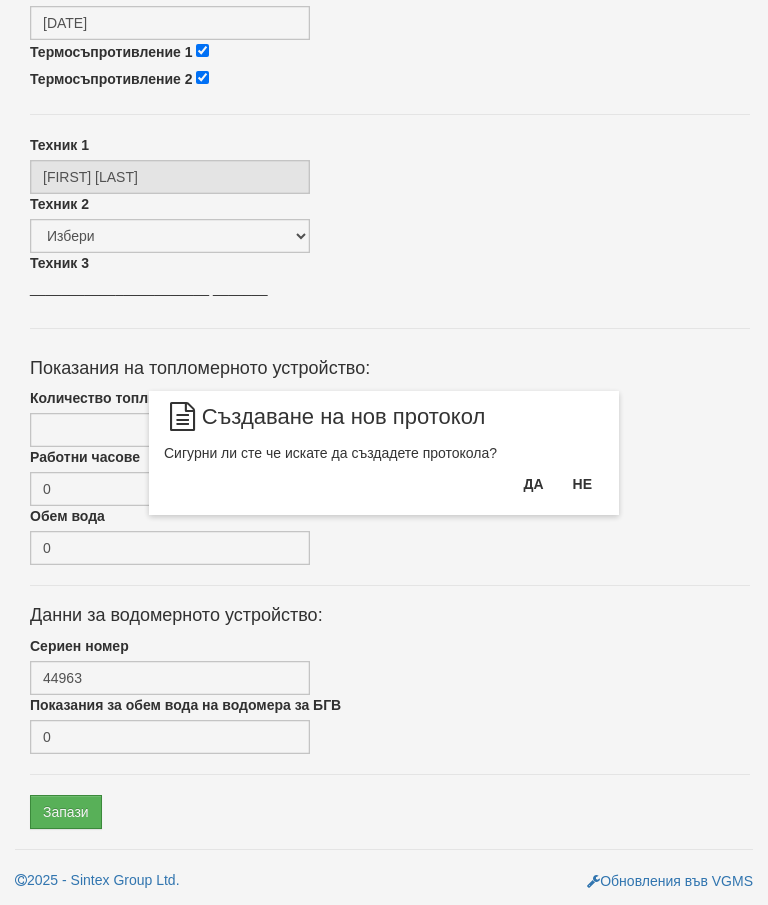 click on "Да" at bounding box center [533, 484] 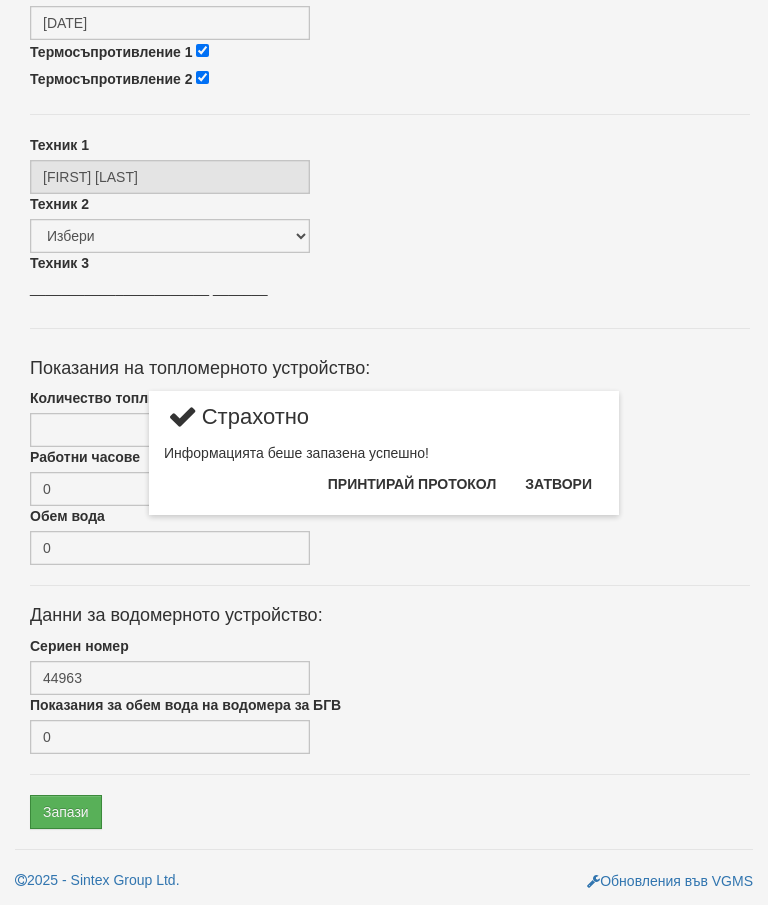 click on "Затвори" at bounding box center [558, 484] 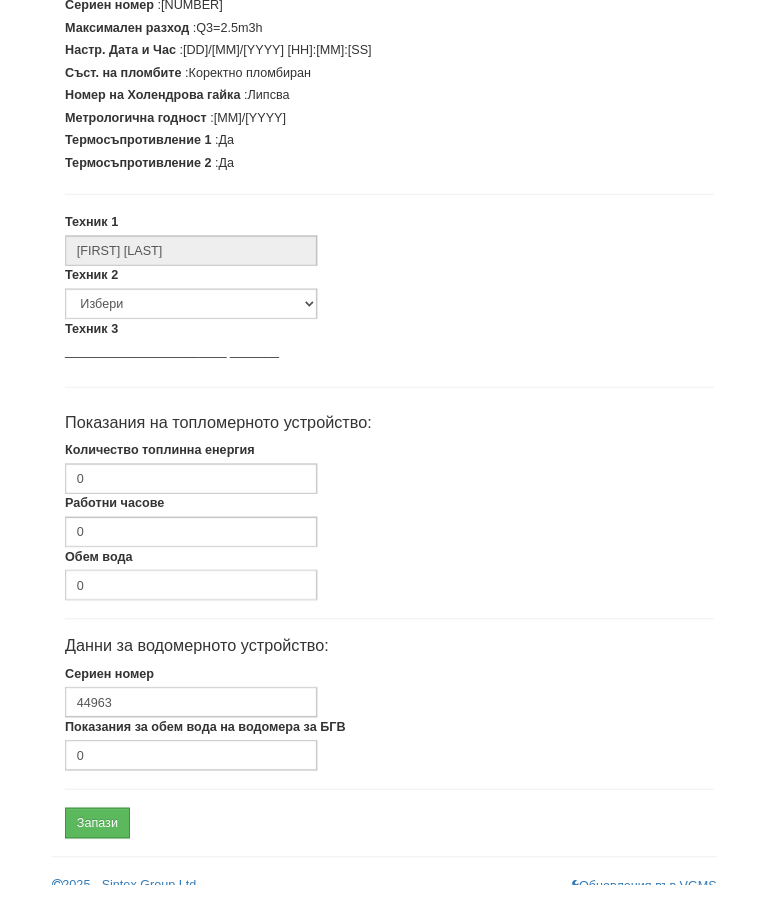 scroll, scrollTop: 507, scrollLeft: 0, axis: vertical 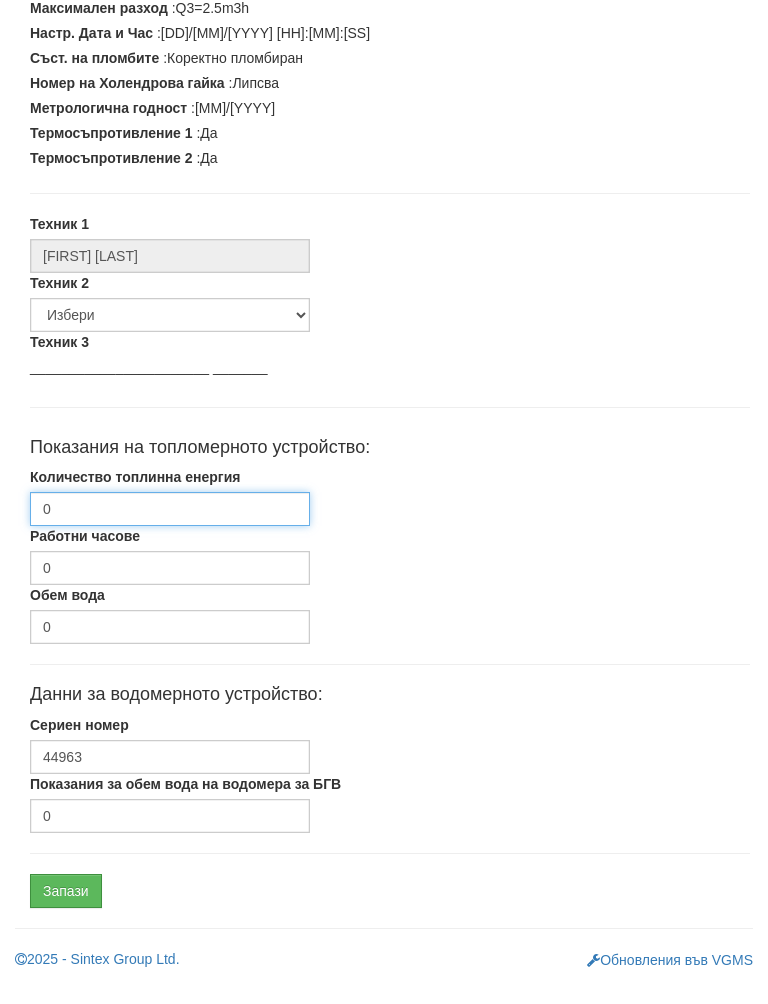 click on "0" at bounding box center (170, 531) 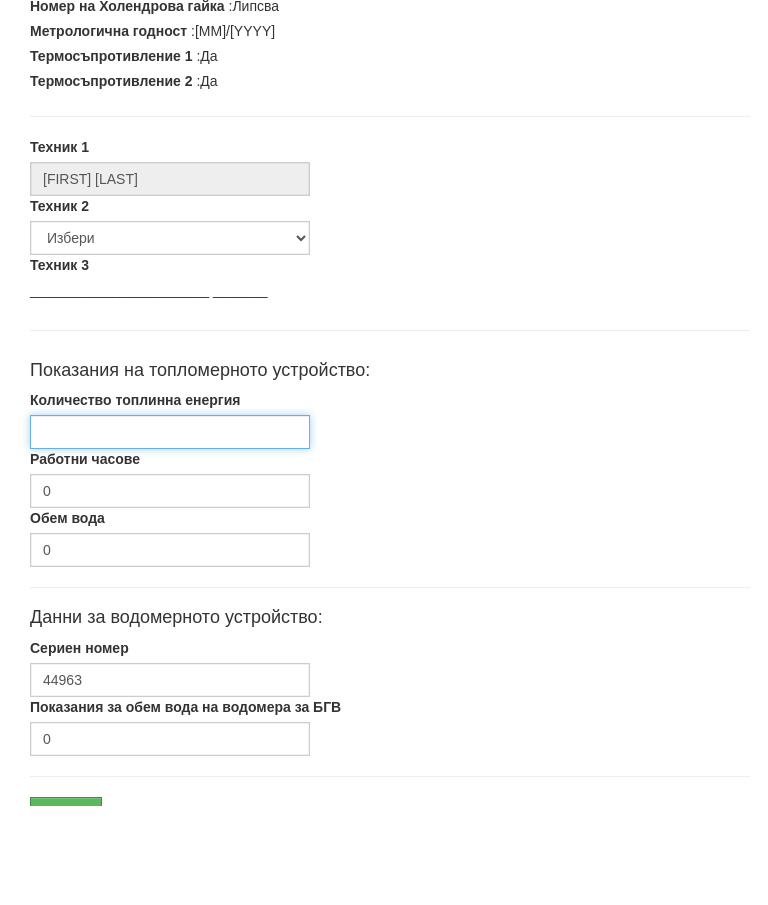click on "Количество топлинна енергия" at bounding box center [170, 531] 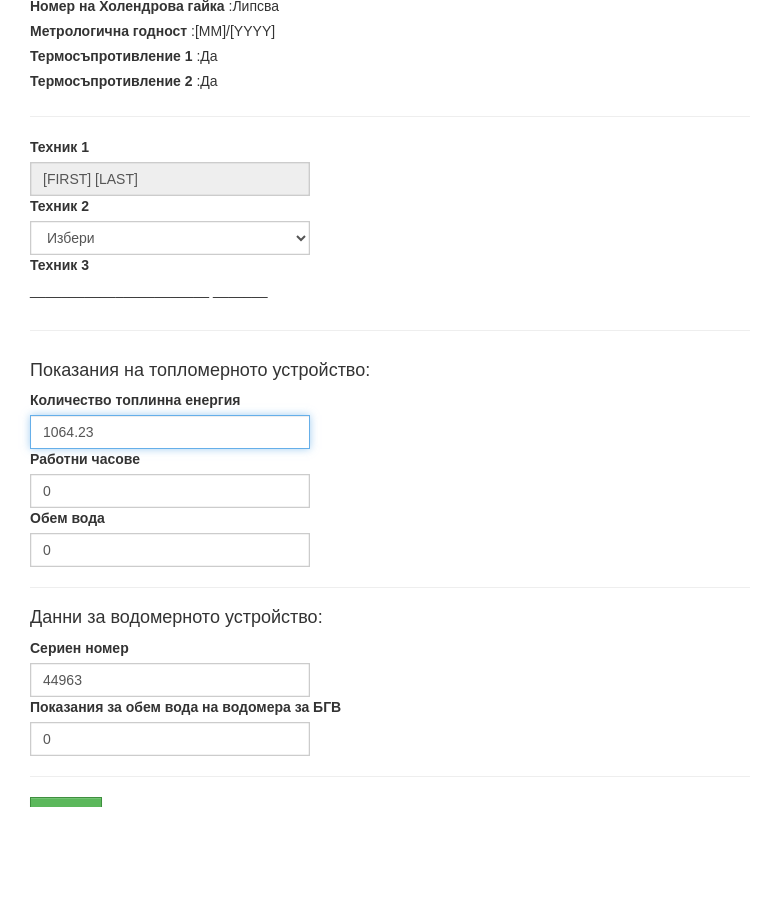 scroll, scrollTop: 606, scrollLeft: 0, axis: vertical 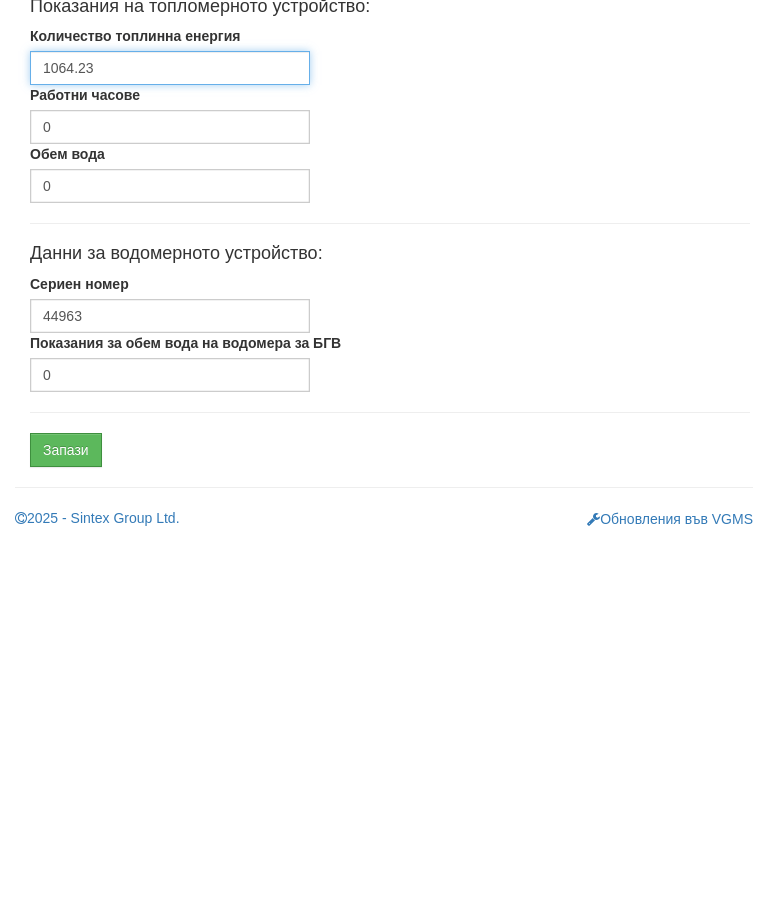 type on "1064.23" 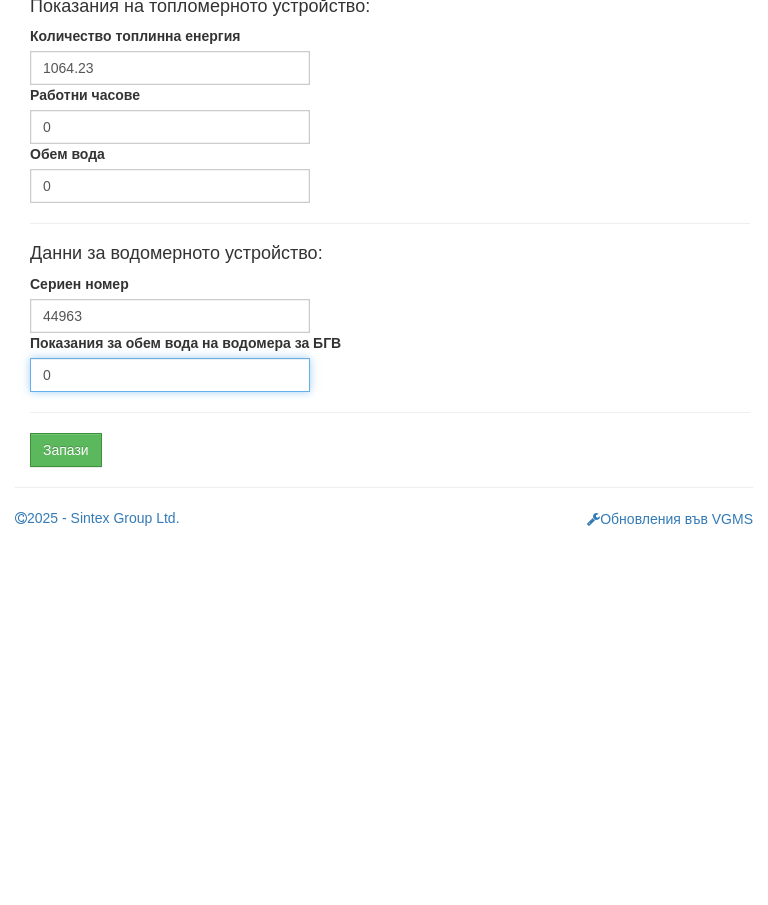 click on "0" at bounding box center [170, 739] 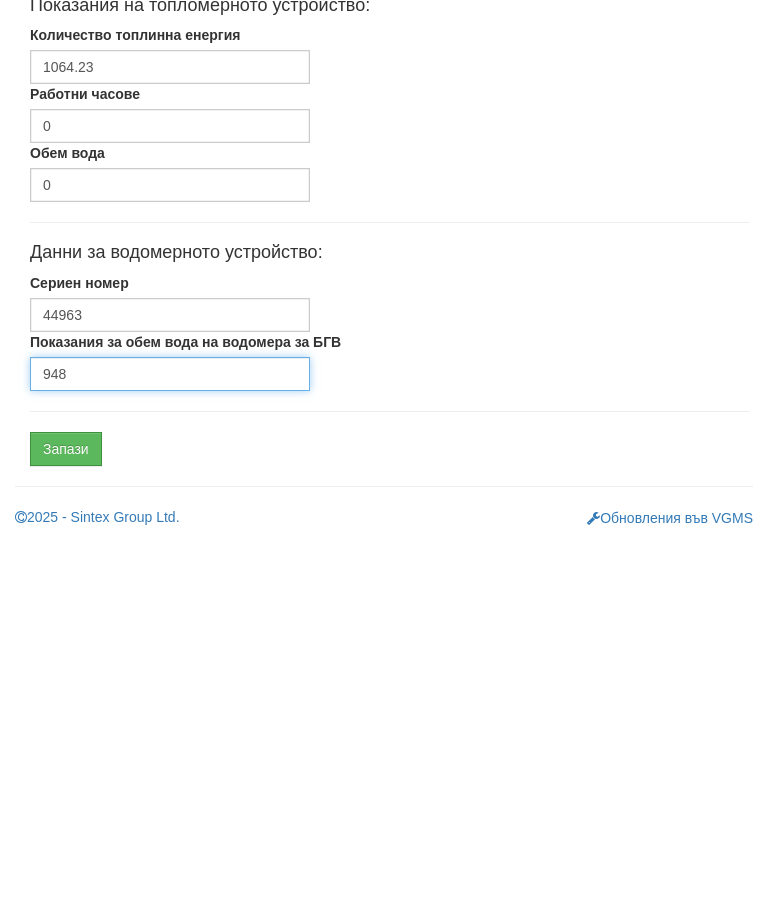 scroll, scrollTop: 606, scrollLeft: 0, axis: vertical 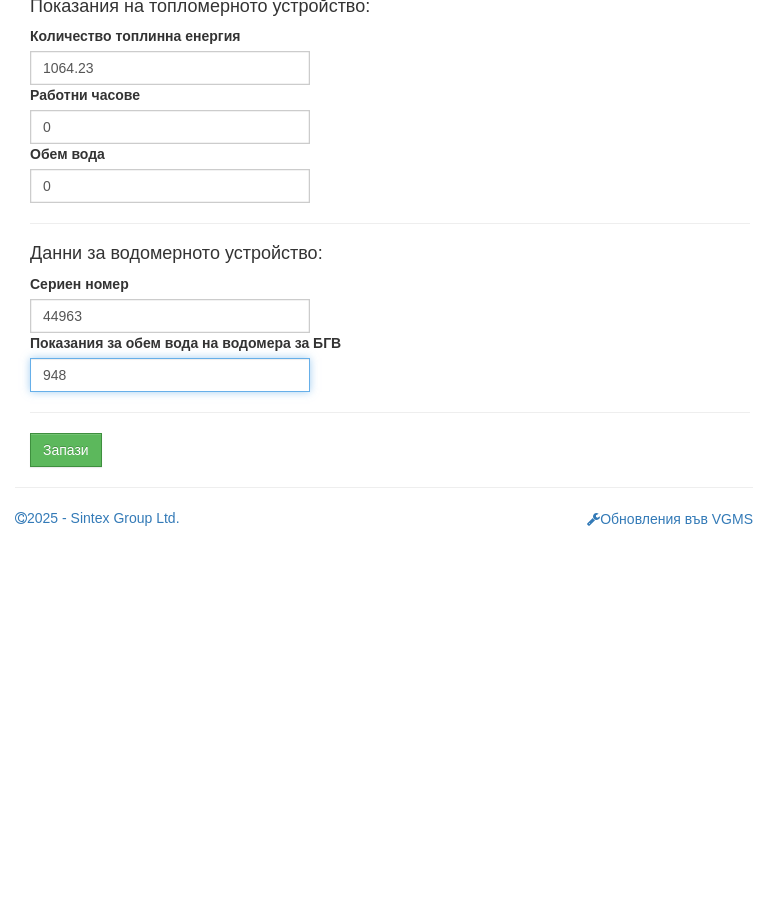 type on "948" 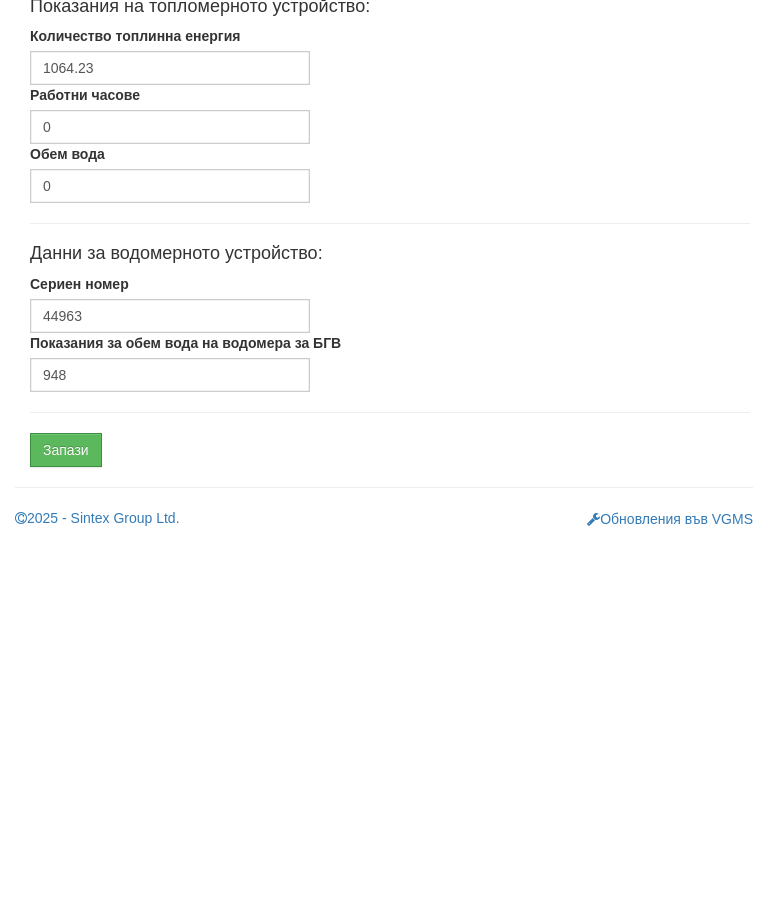click on "Запази" at bounding box center [66, 814] 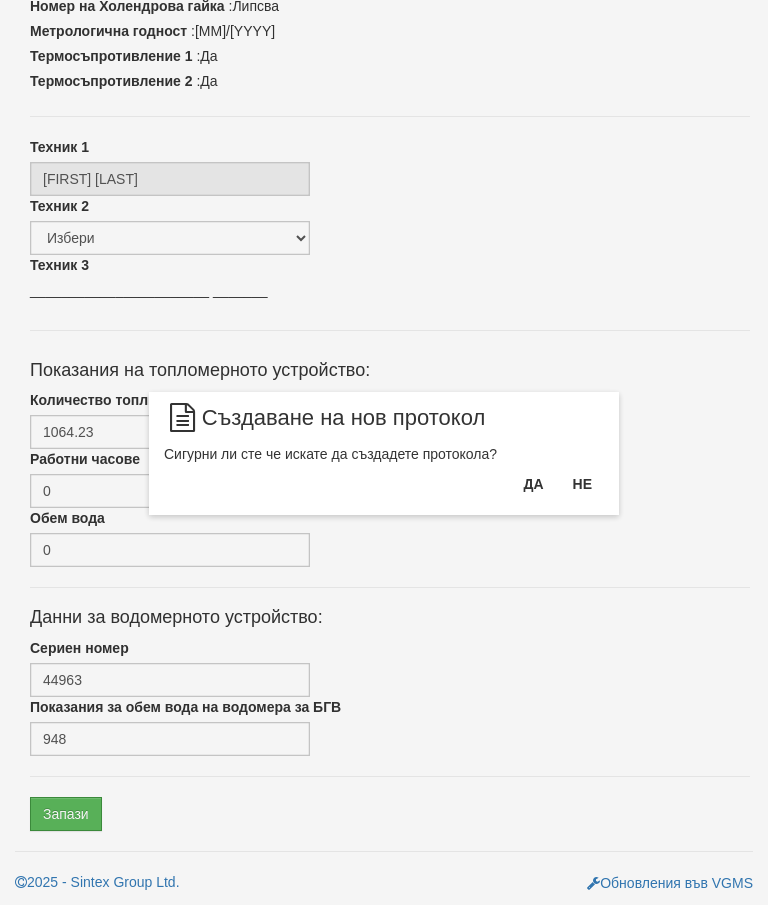 click on "Да" at bounding box center (533, 484) 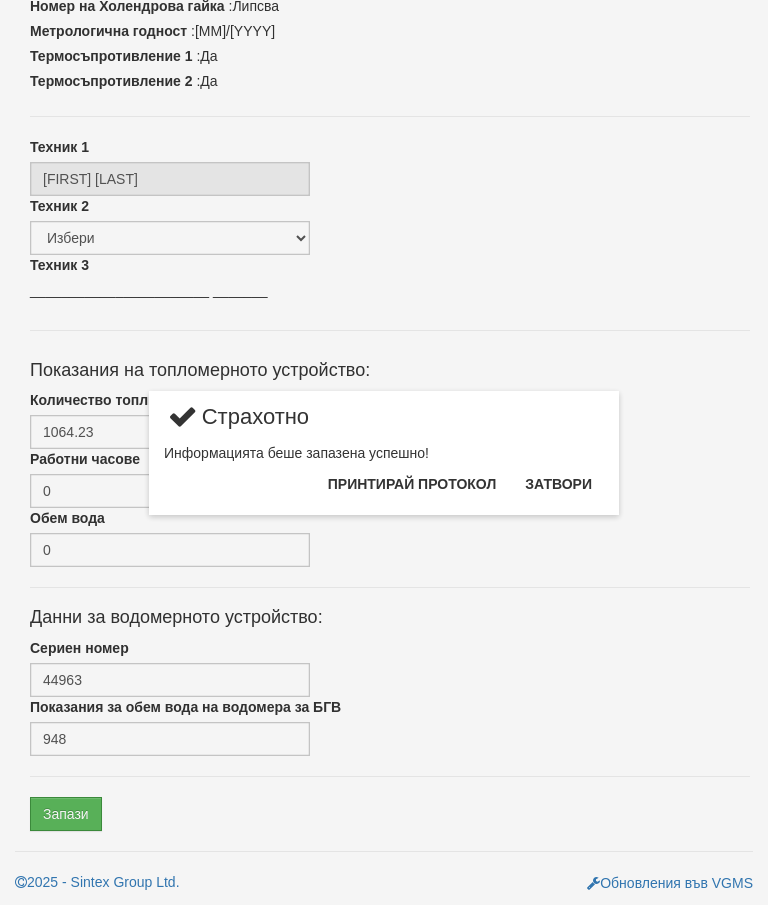 click on "Затвори" at bounding box center (558, 484) 